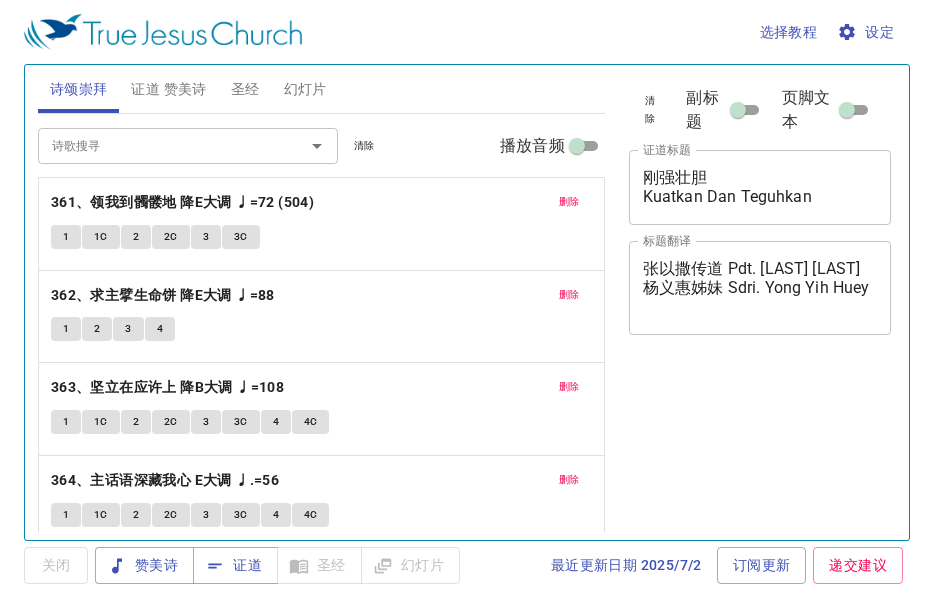 scroll, scrollTop: 0, scrollLeft: 0, axis: both 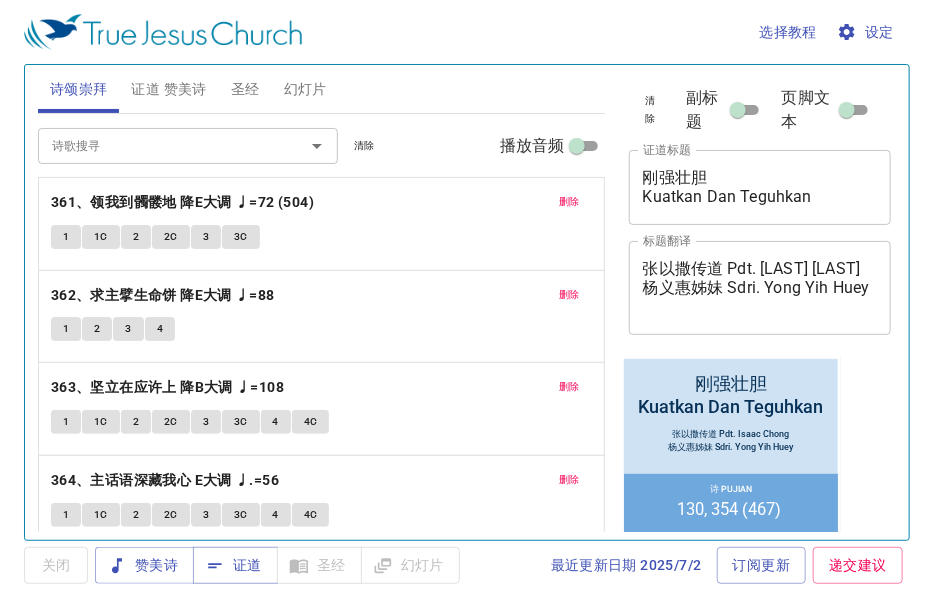 click on "圣经" at bounding box center (245, 89) 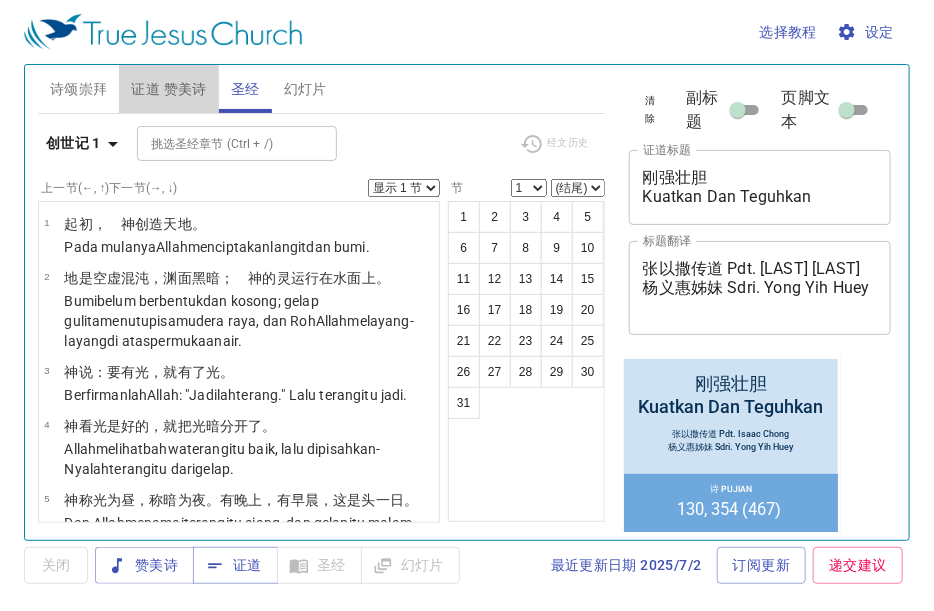 click on "证道 赞美诗" at bounding box center [168, 89] 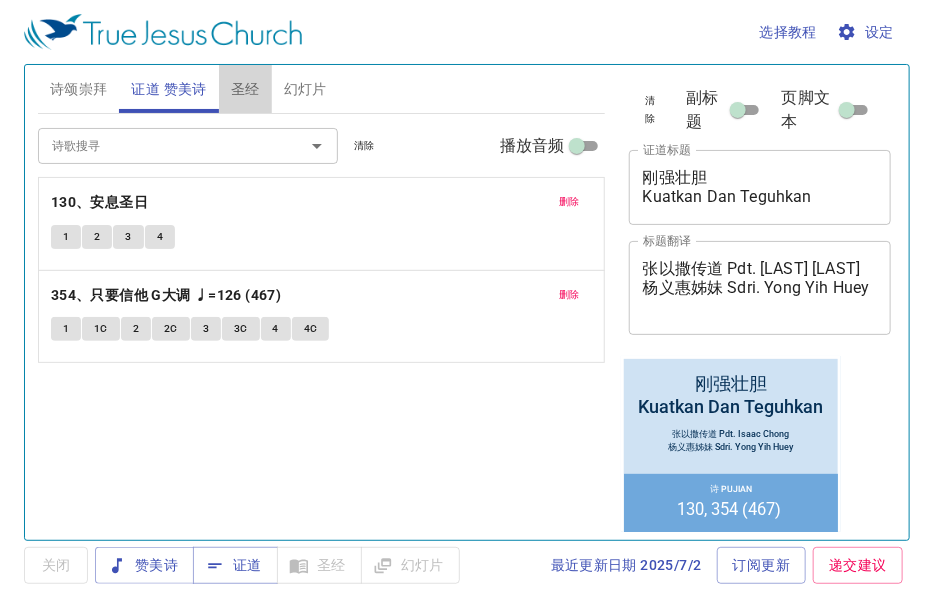 click on "圣经" at bounding box center [245, 89] 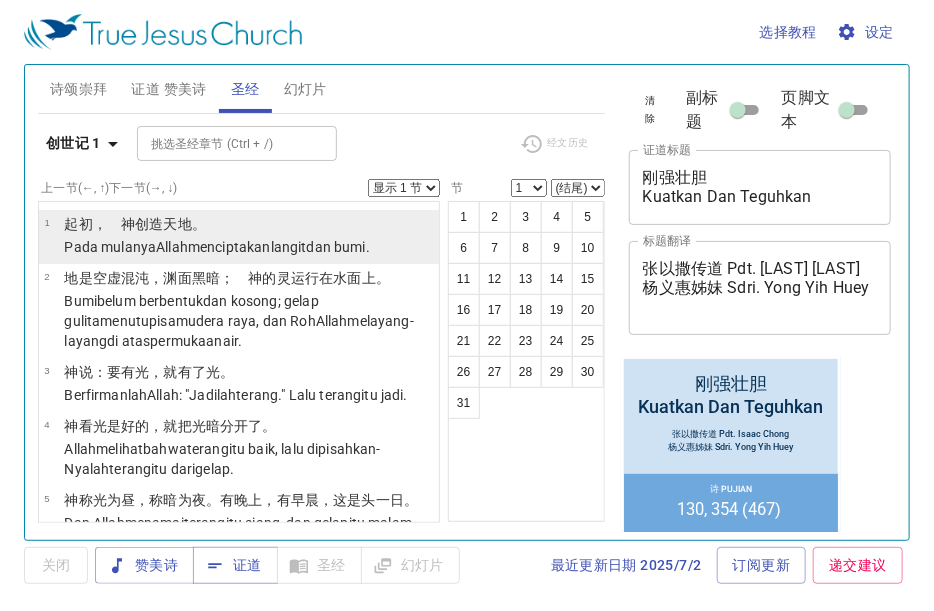 click on "创造 天 地 。" at bounding box center [170, 224] 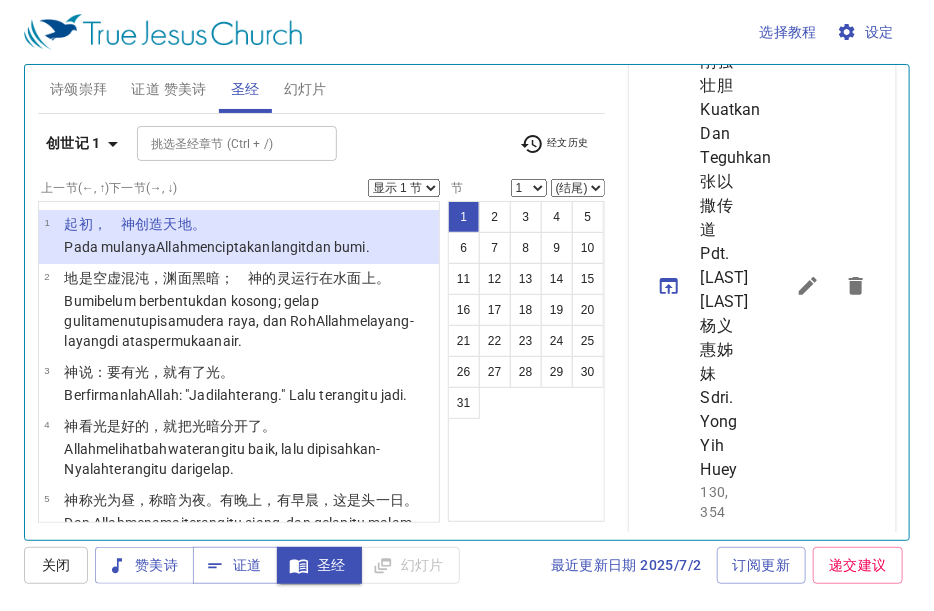 scroll, scrollTop: 700, scrollLeft: 0, axis: vertical 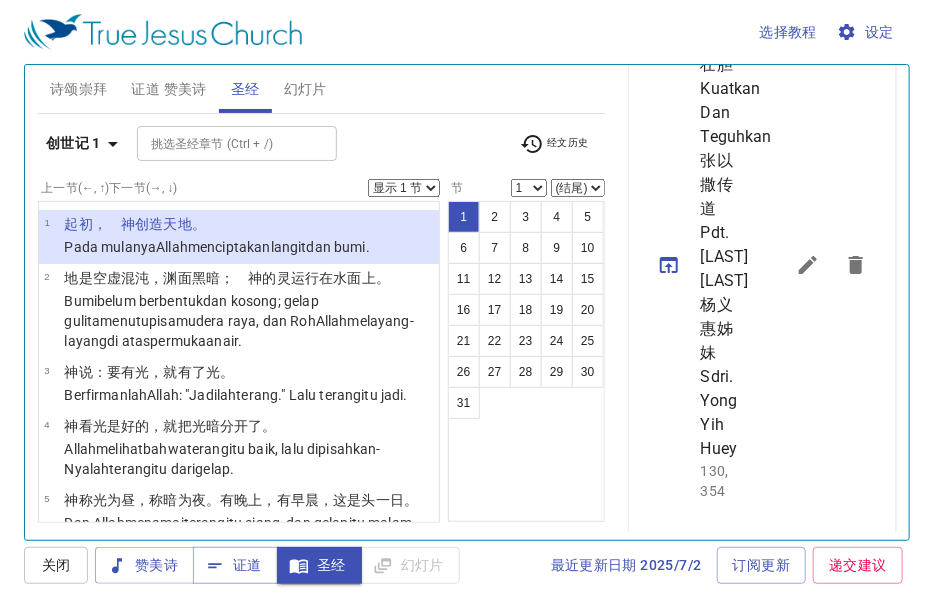 click 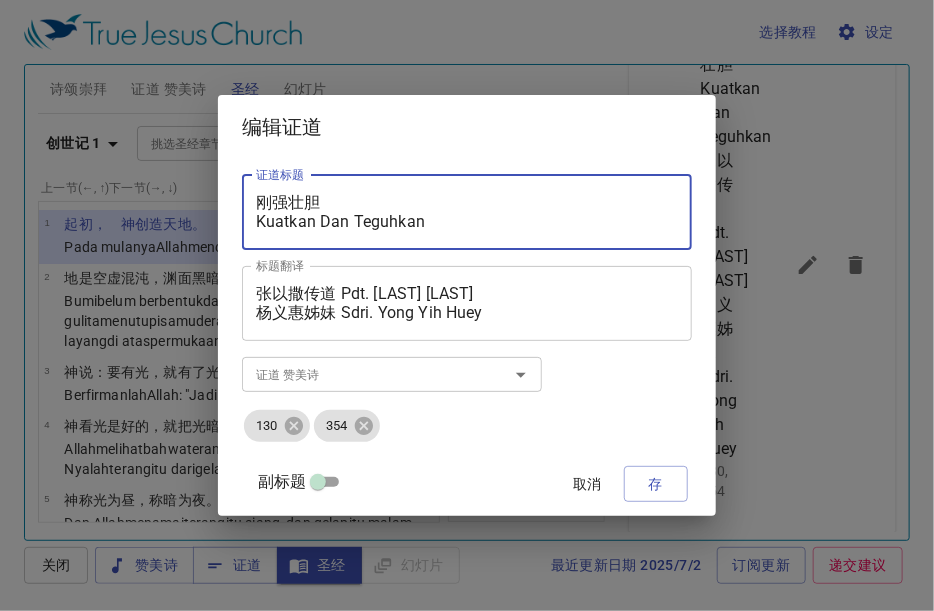 click on "刚强壮胆
Kuatkan Dan Teguhkan" at bounding box center [467, 212] 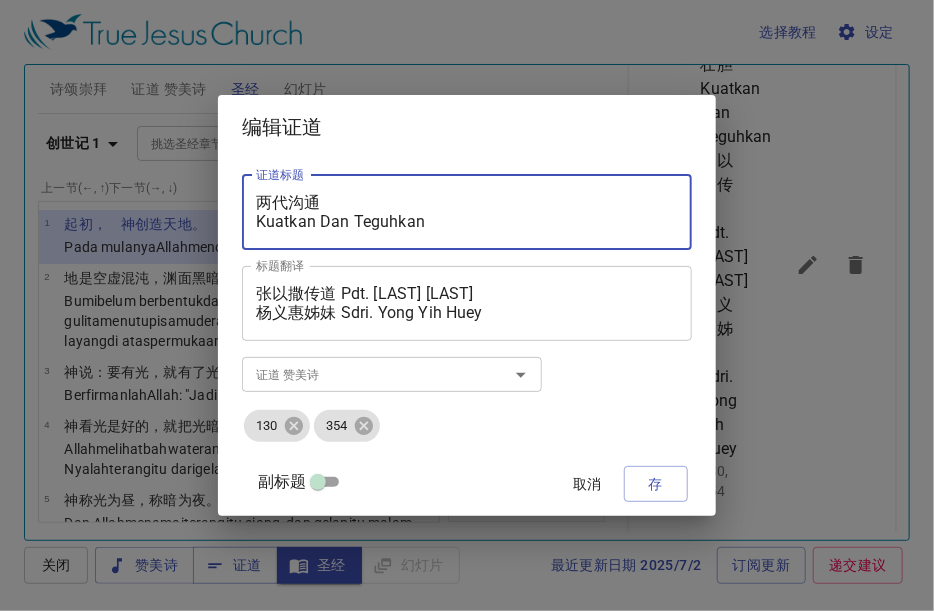 click on "两代沟通
Kuatkan Dan Teguhkan" at bounding box center (467, 212) 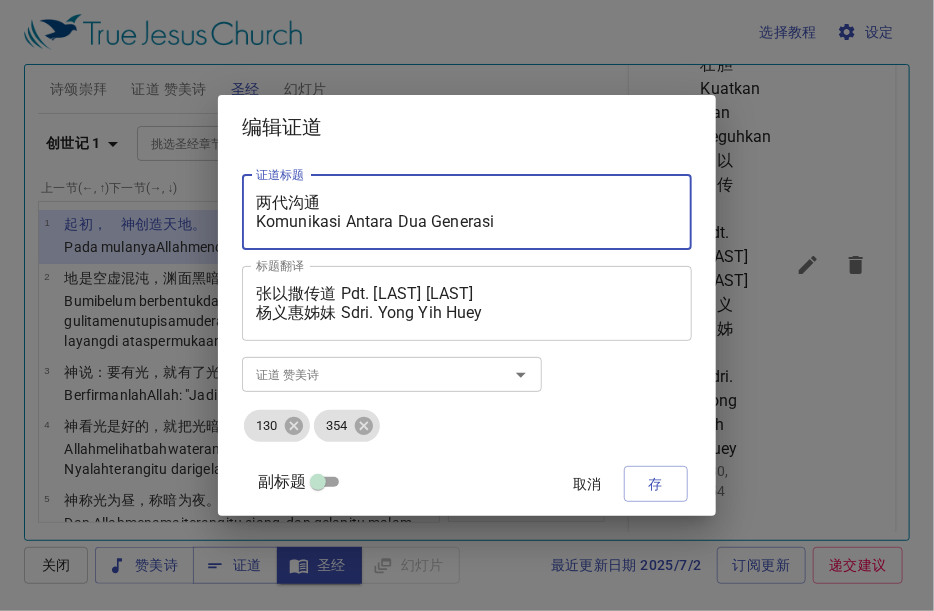 type on "两代沟通
Komunikasi Antara Dua Generasi" 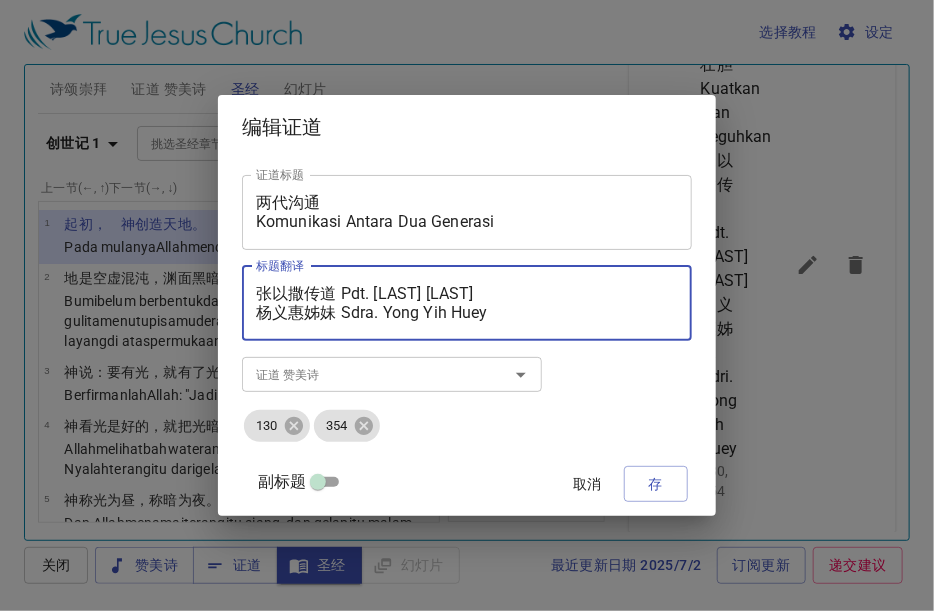 click on "张以撒传道 Pdt. Isaac Chong
杨义惠姊妹 Sdra. Yong Yih Huey" at bounding box center [467, 303] 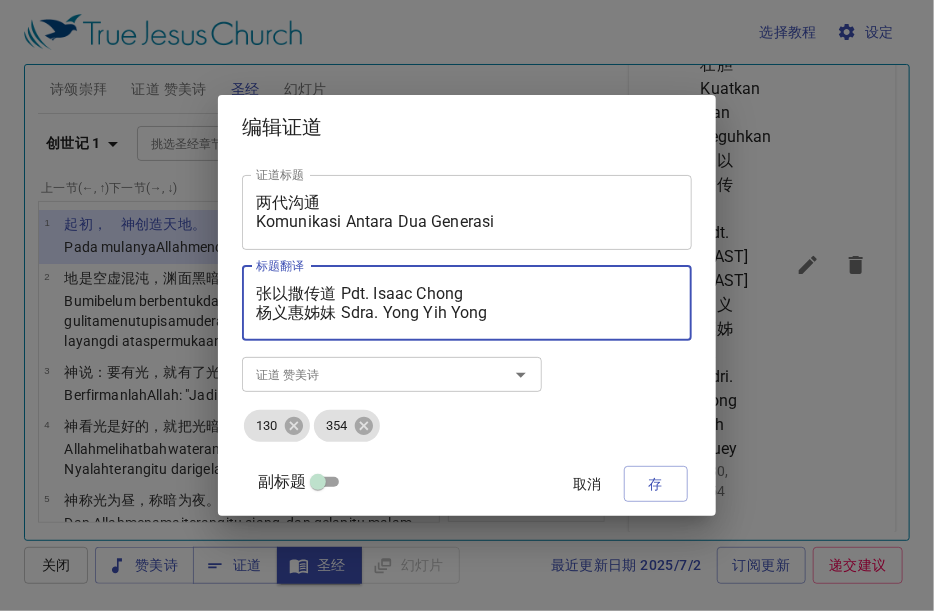 drag, startPoint x: 296, startPoint y: 311, endPoint x: 356, endPoint y: 307, distance: 60.133186 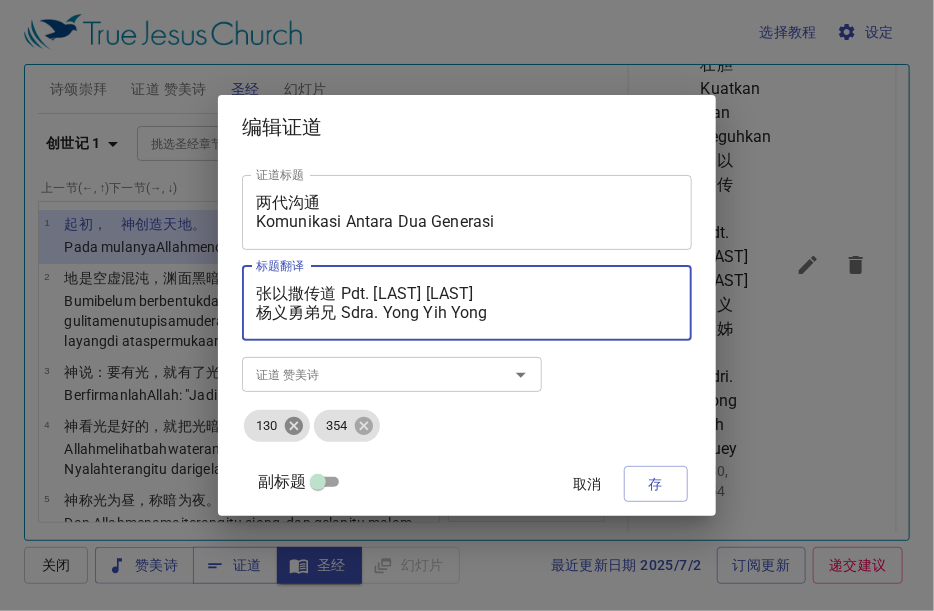 type on "张以撒传道 Pdt. Isaac Chong
杨义勇弟兄 Sdra. Yong Yih Yong" 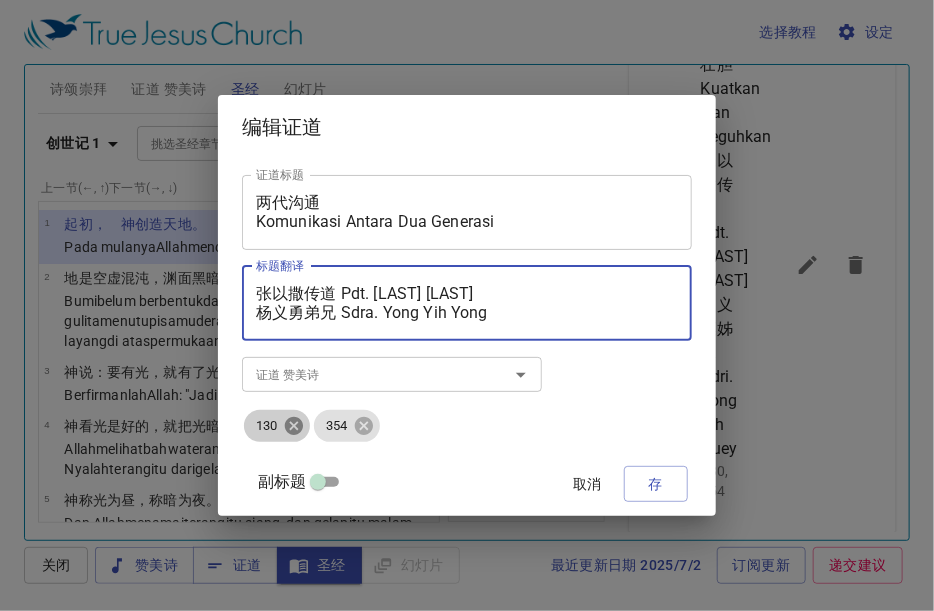 click 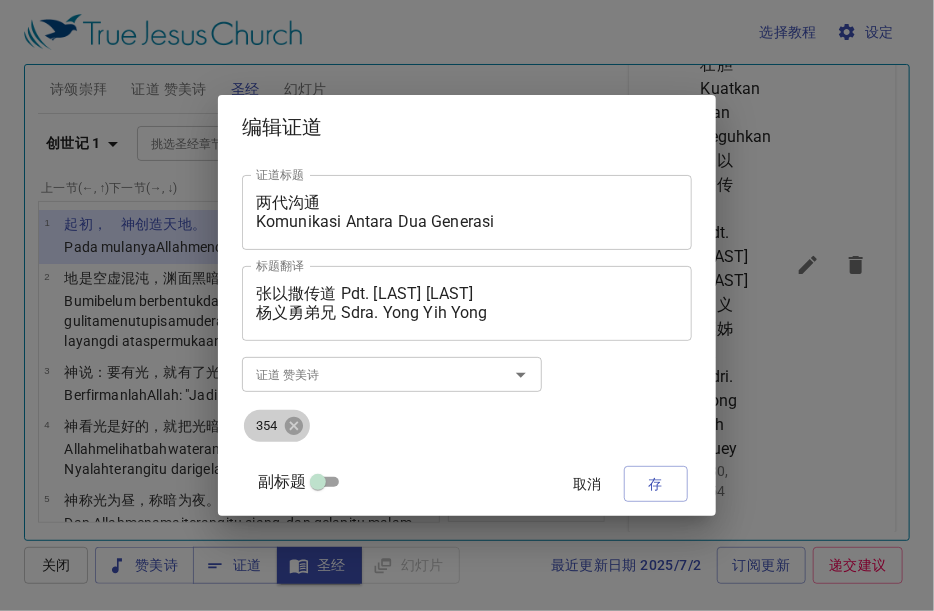click 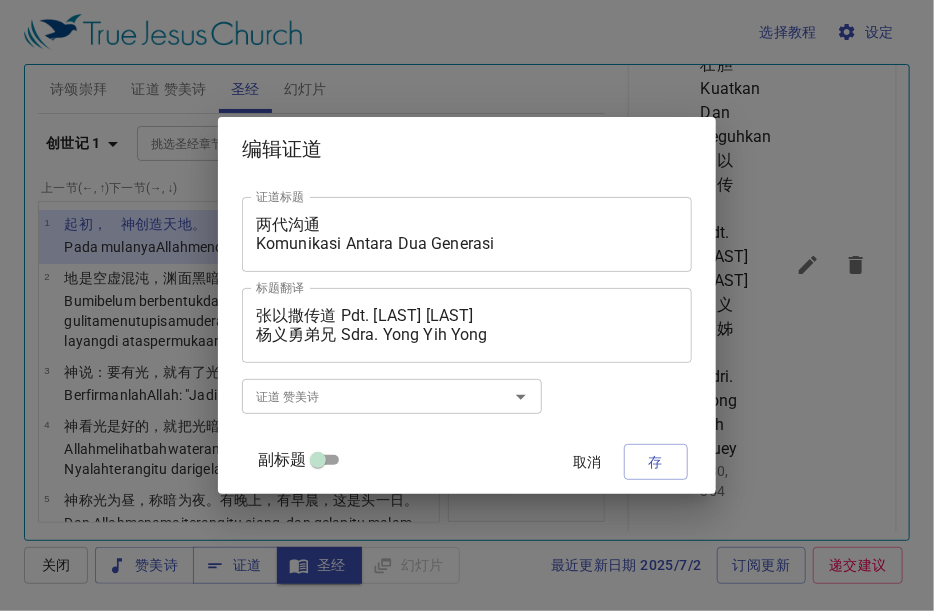click on "证道 赞美诗" at bounding box center [362, 396] 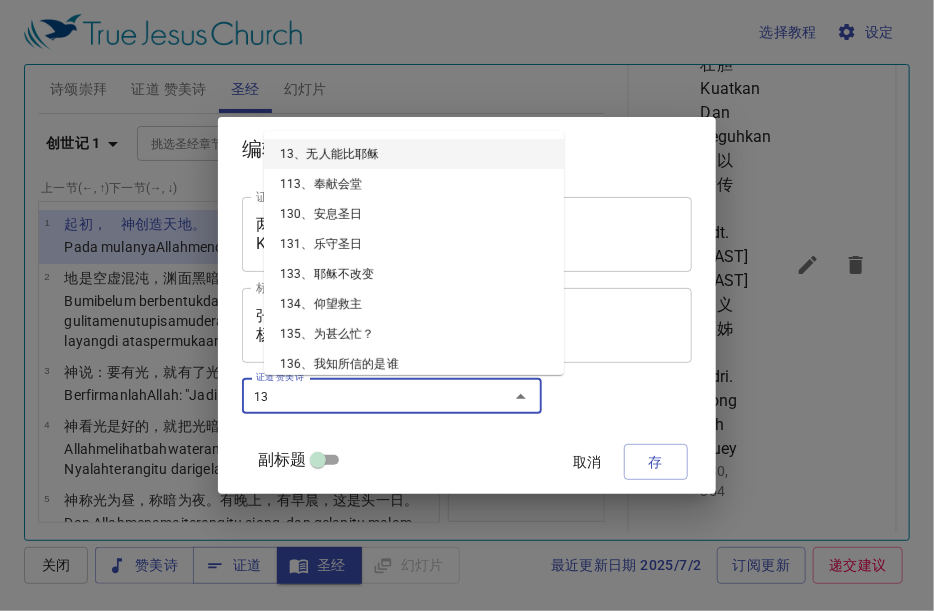 type on "138" 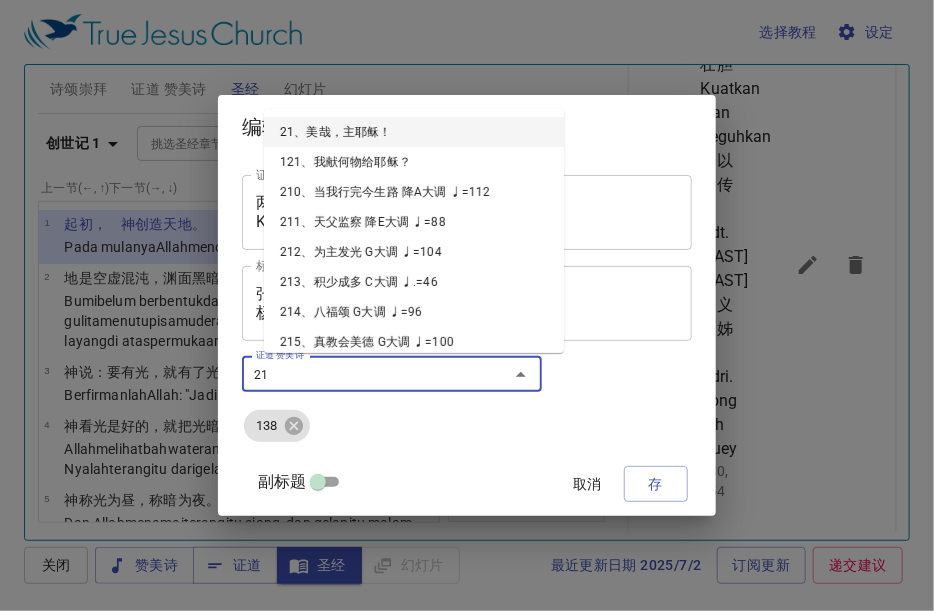 type on "216" 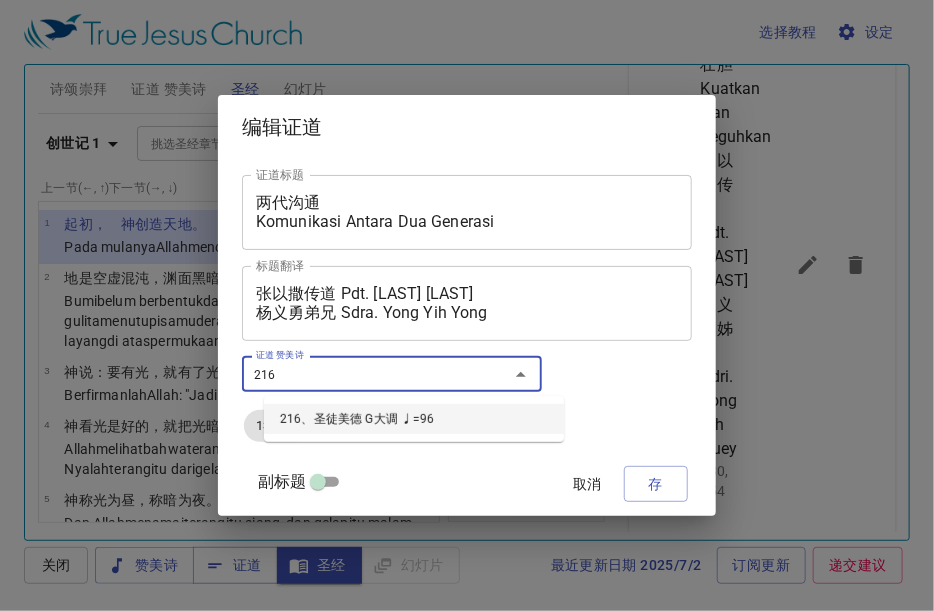 type 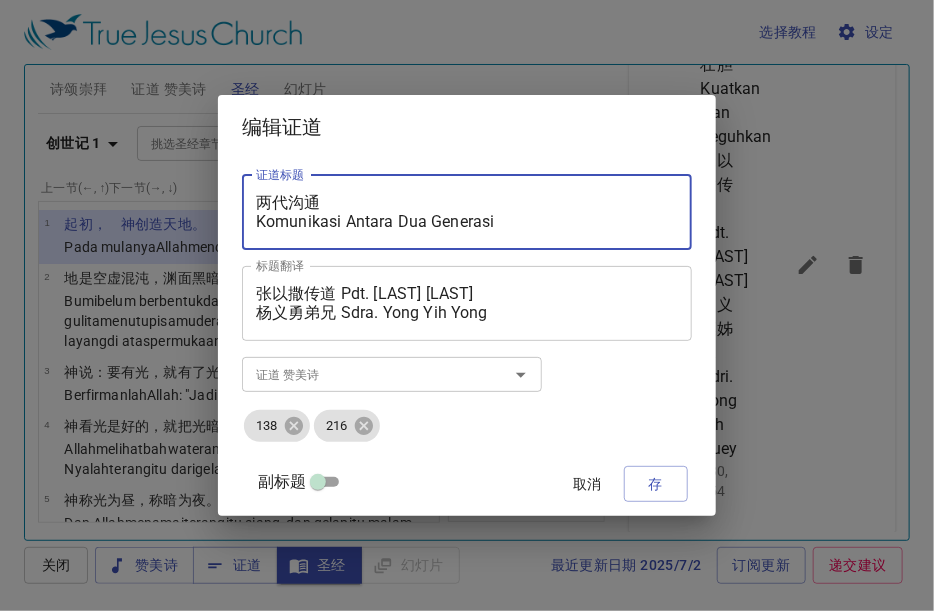 click on "两代沟通
Komunikasi Antara Dua Generasi" at bounding box center (467, 212) 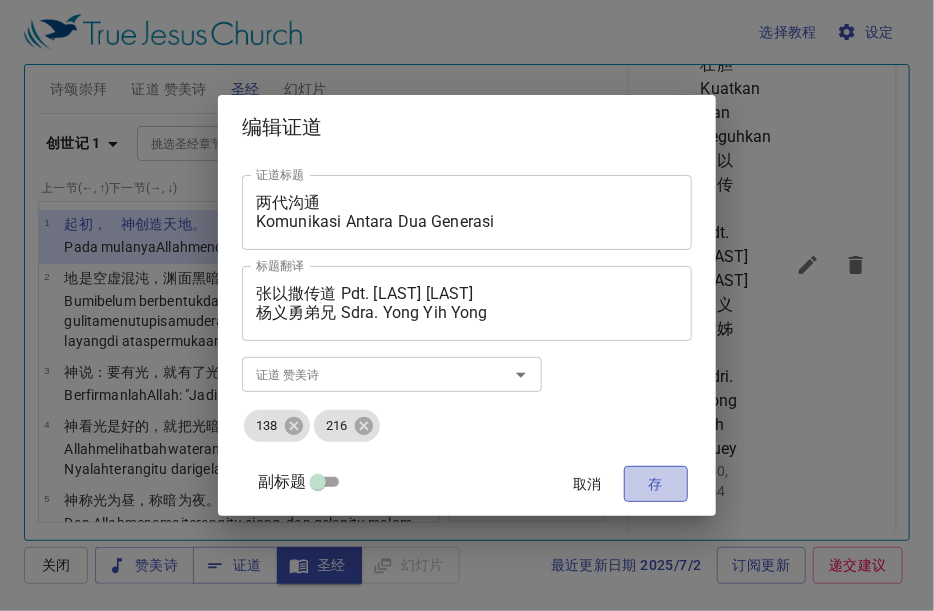 click on "存" at bounding box center (656, 484) 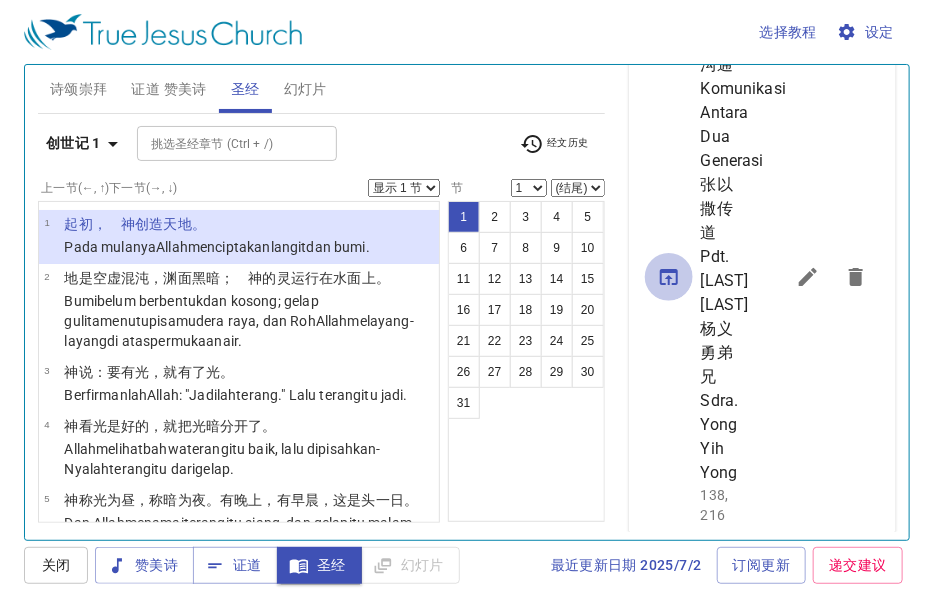 click 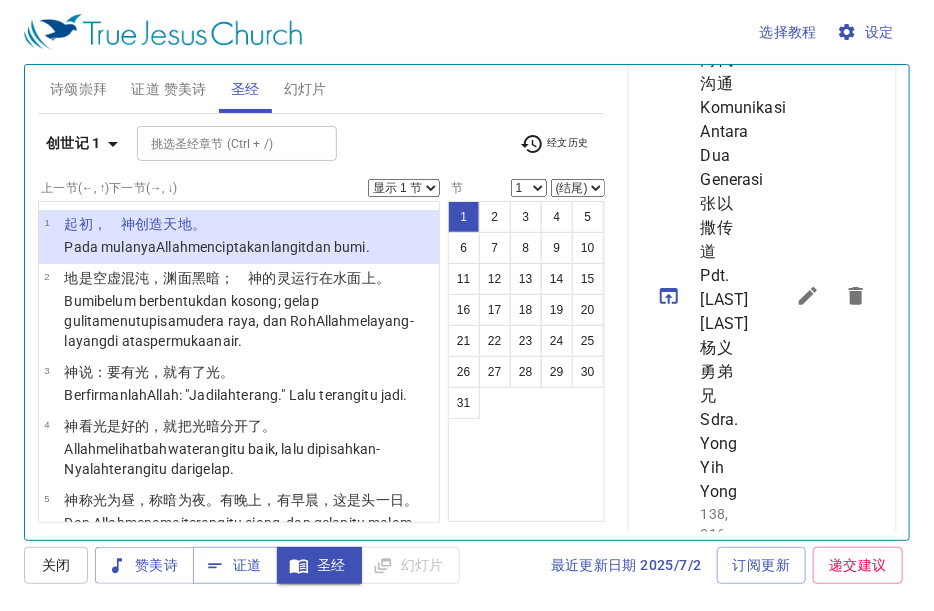 scroll, scrollTop: 719, scrollLeft: 0, axis: vertical 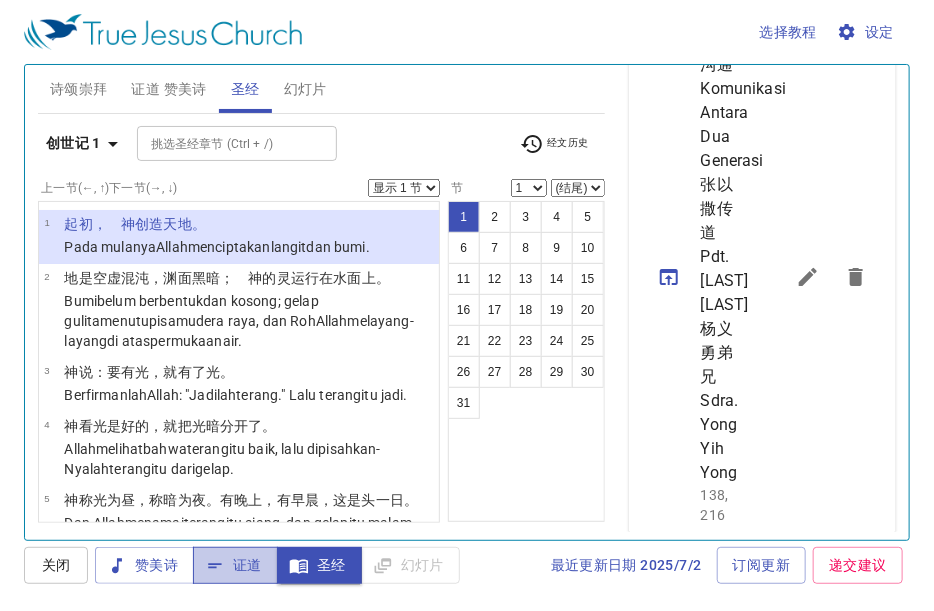 click on "证道" at bounding box center [235, 565] 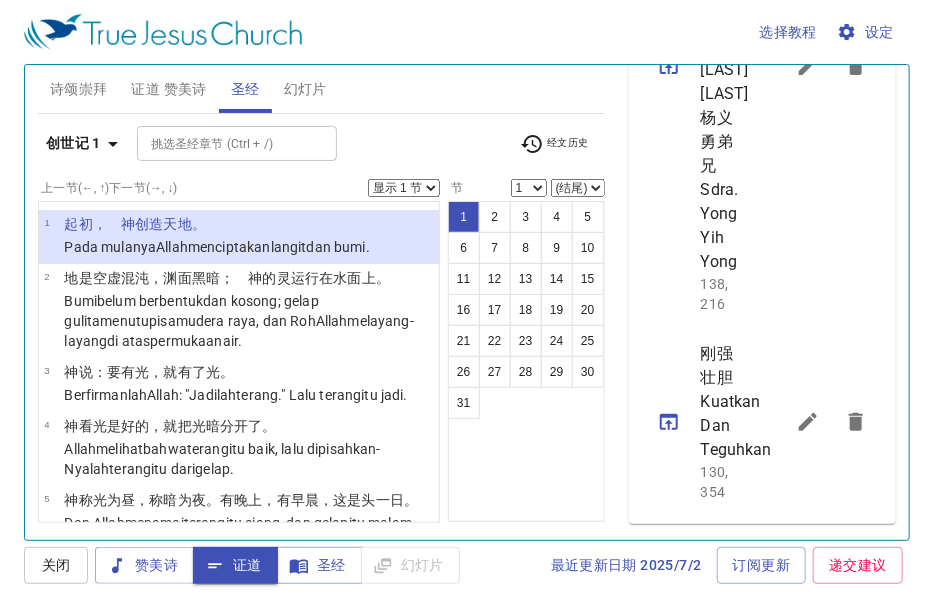 scroll, scrollTop: 1120, scrollLeft: 0, axis: vertical 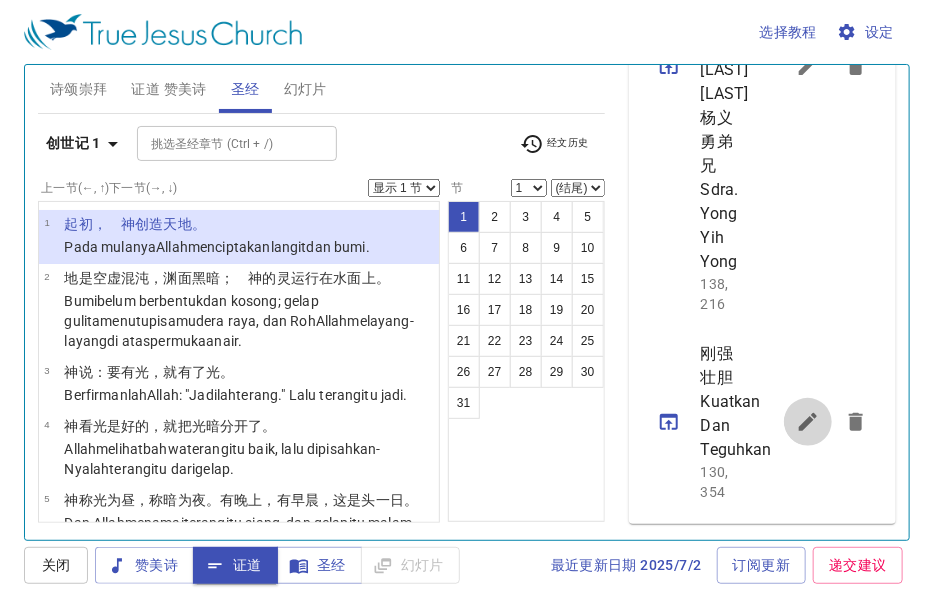 click 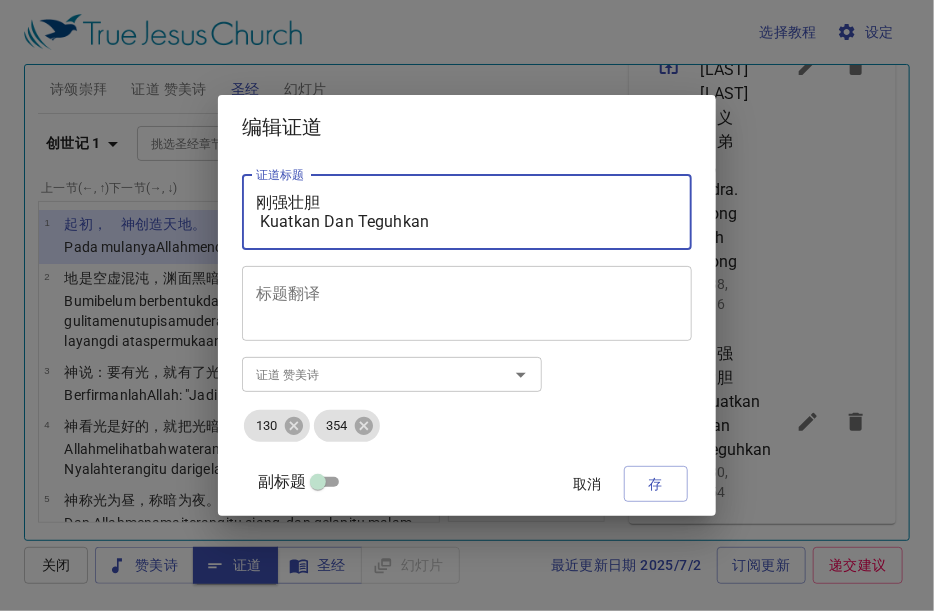 click on "刚强壮胆
Kuatkan Dan Teguhkan" at bounding box center [467, 212] 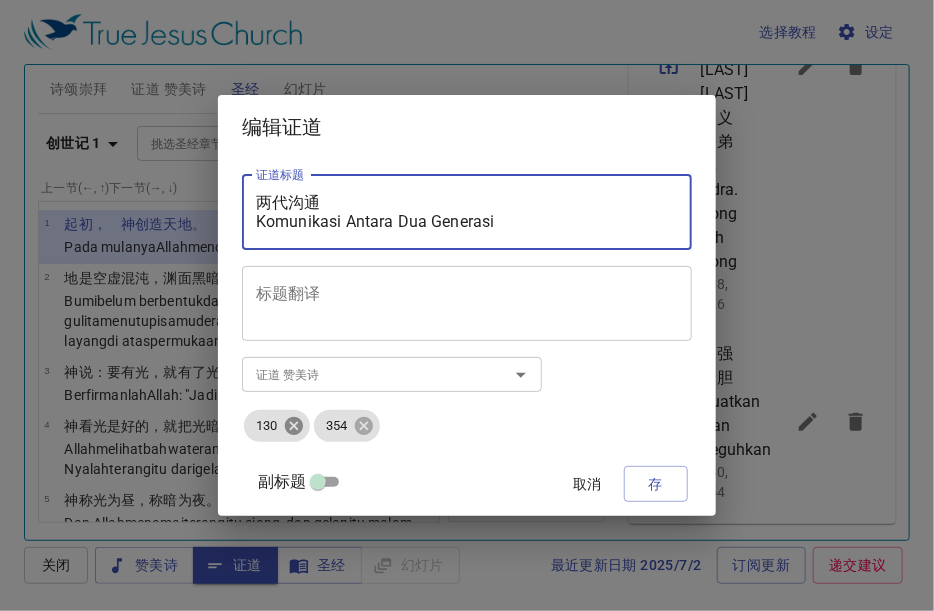 type on "两代沟通
Komunikasi Antara Dua Generasi" 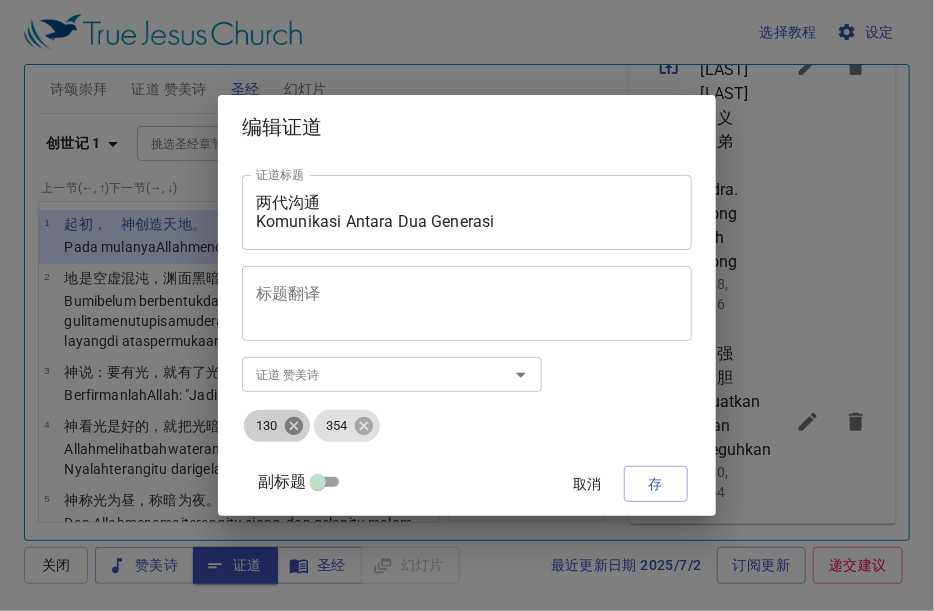 click 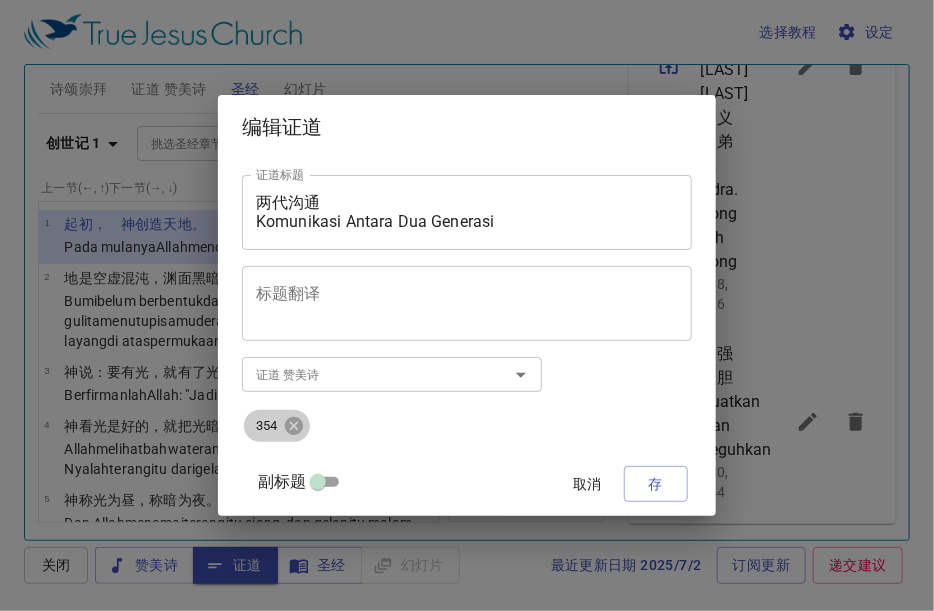 click 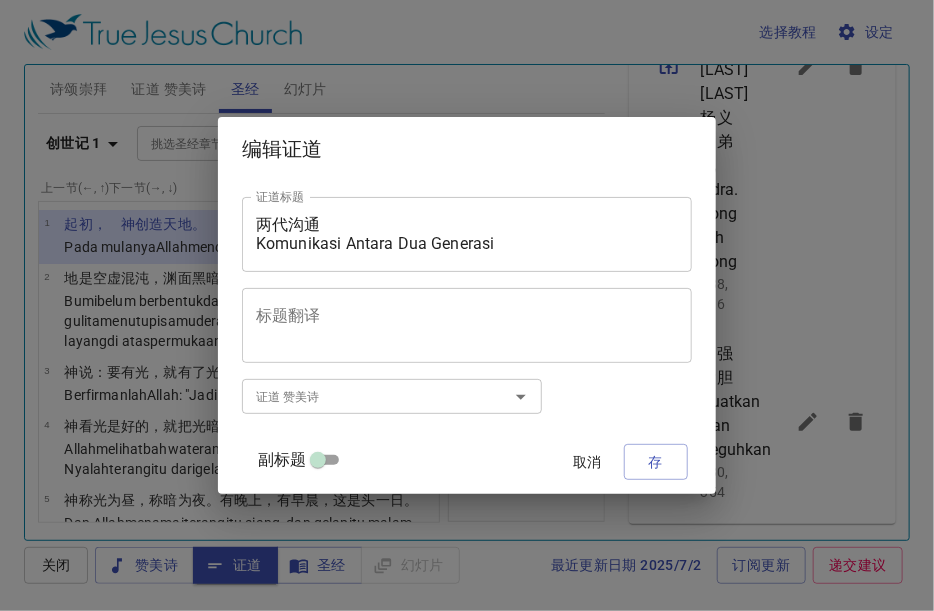 click on "证道 赞美诗" at bounding box center [362, 396] 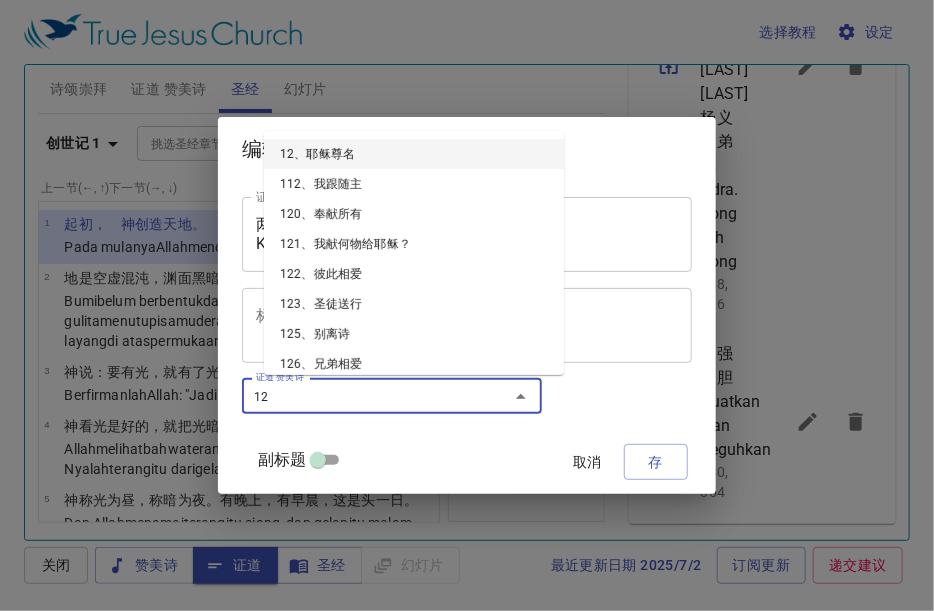 type on "128" 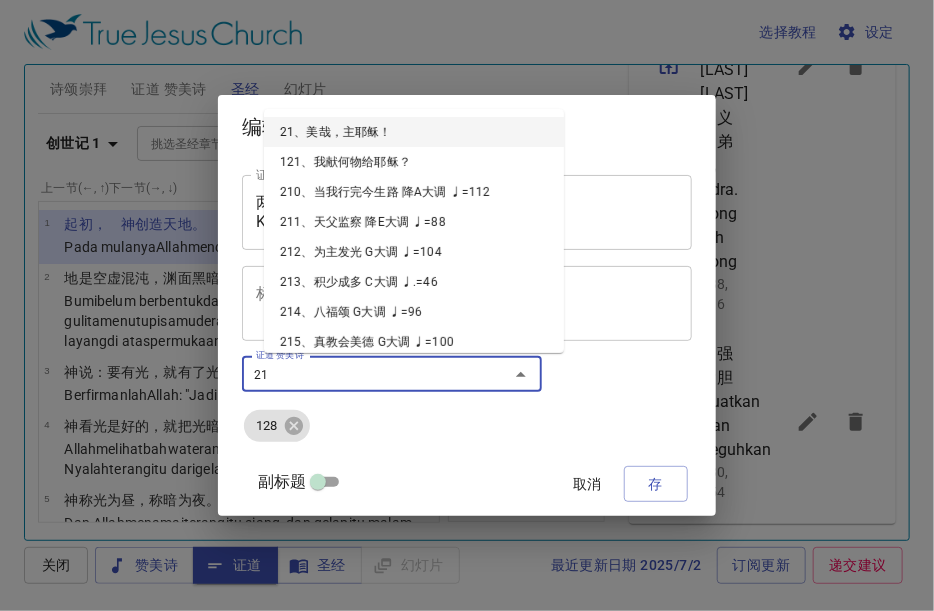 type on "216" 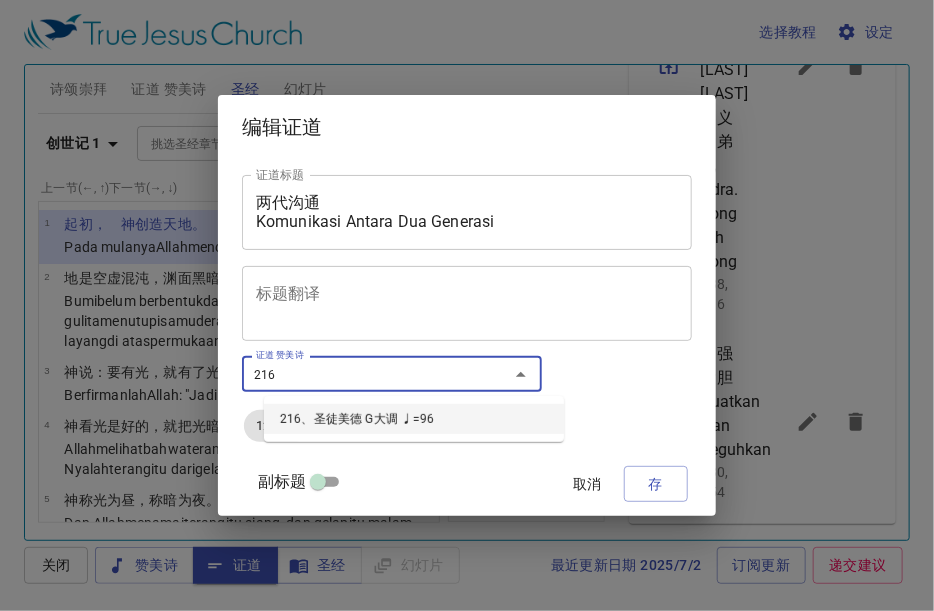 type 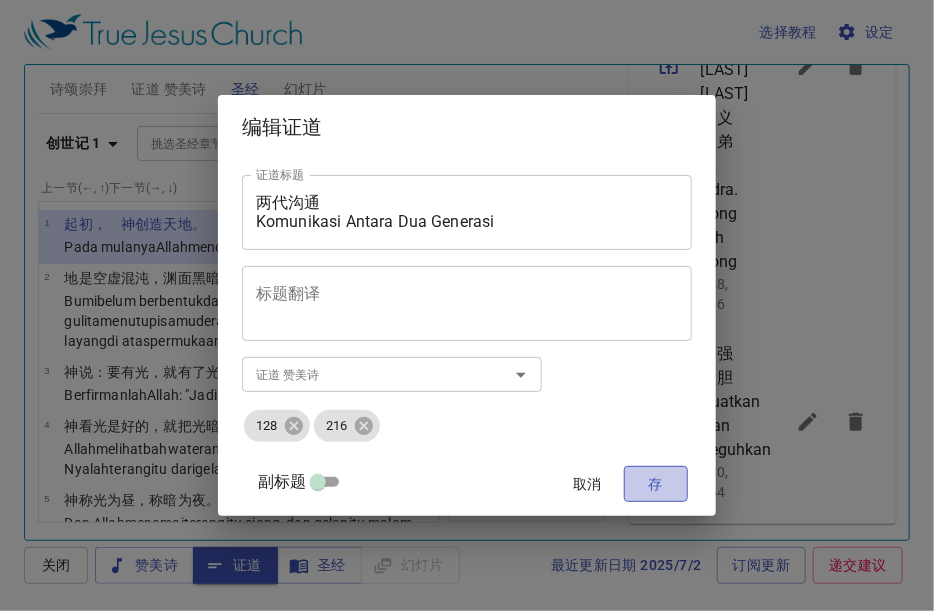 click on "存" at bounding box center [656, 484] 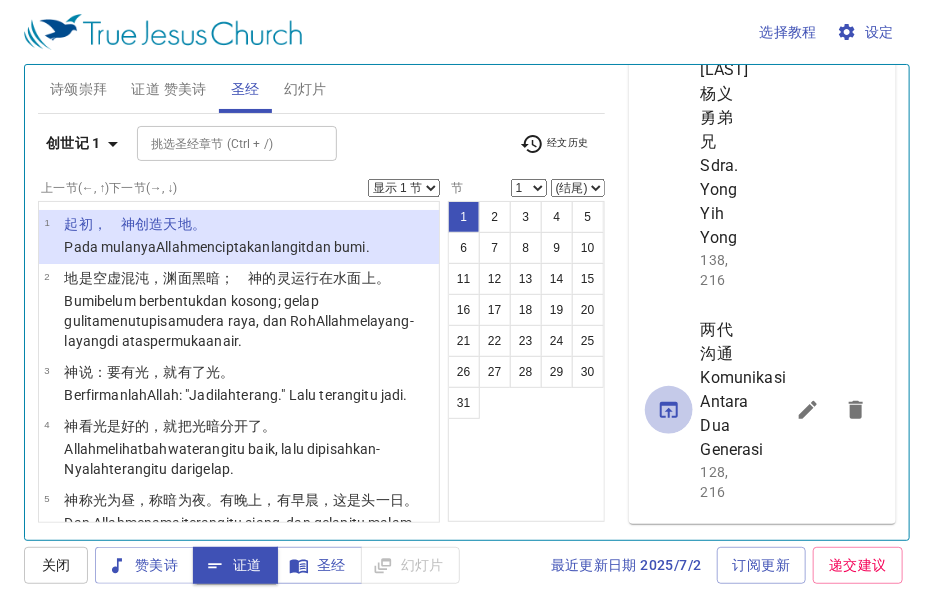 click 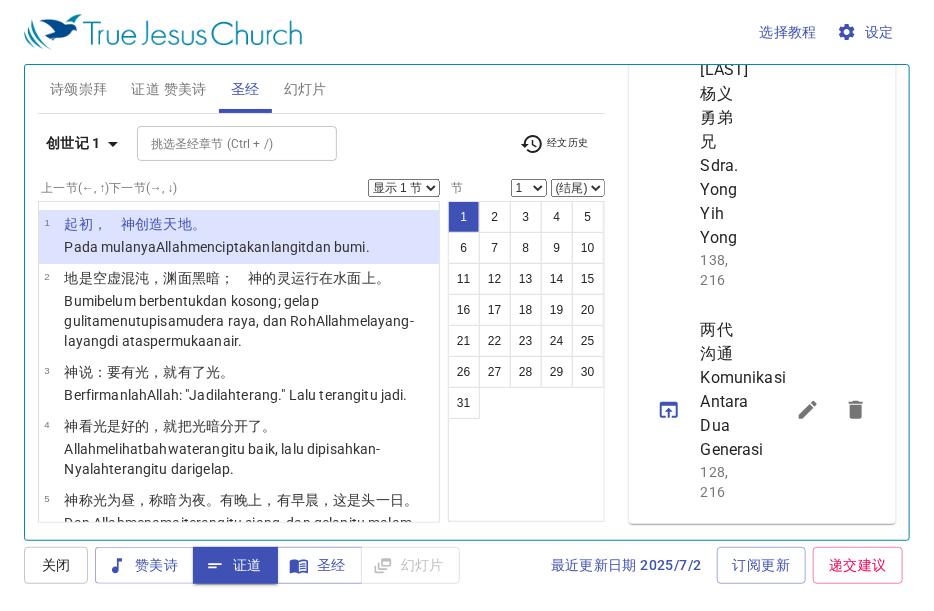 scroll, scrollTop: 925, scrollLeft: 0, axis: vertical 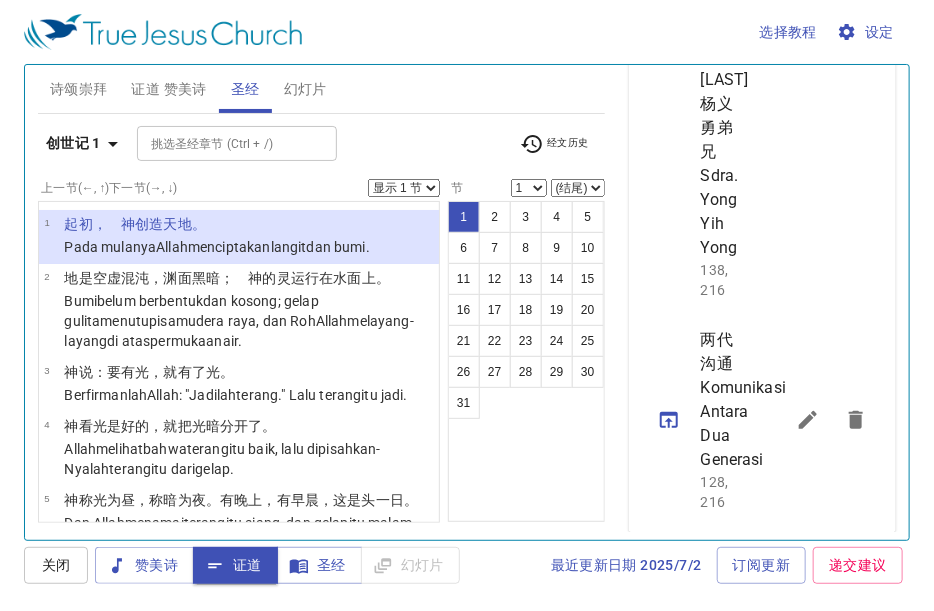 click 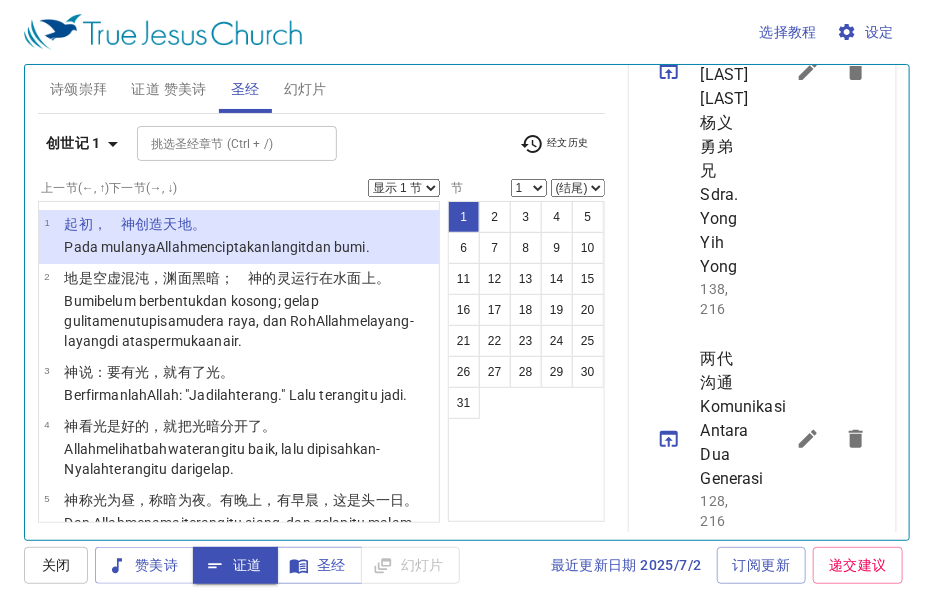 scroll, scrollTop: 944, scrollLeft: 0, axis: vertical 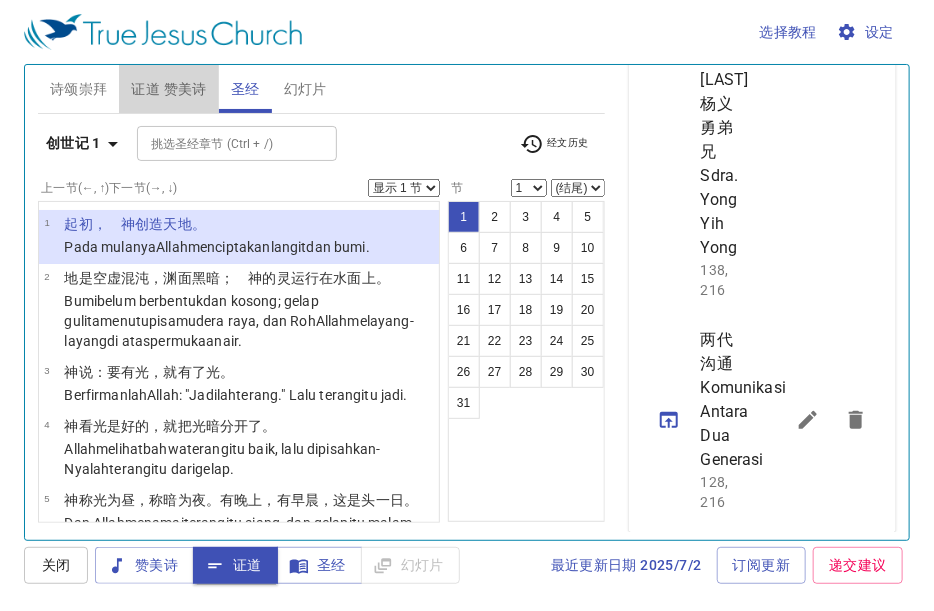 click on "证道 赞美诗" at bounding box center [168, 89] 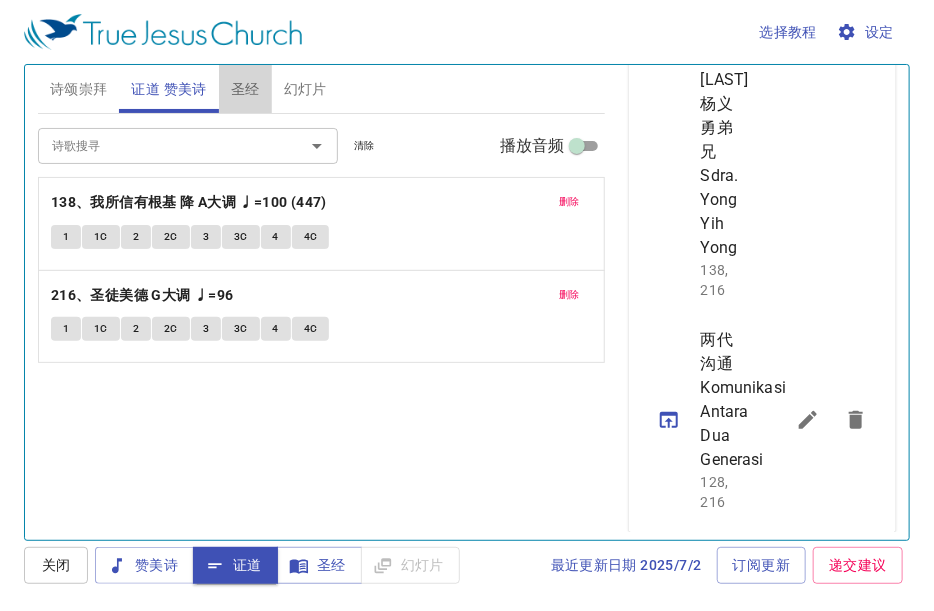 click on "圣经" at bounding box center [245, 89] 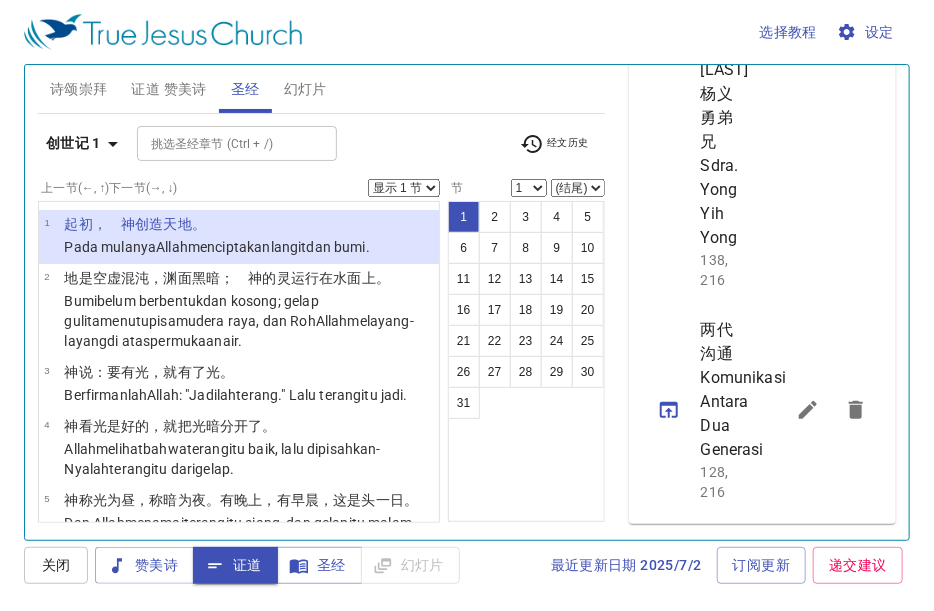 scroll, scrollTop: 1144, scrollLeft: 0, axis: vertical 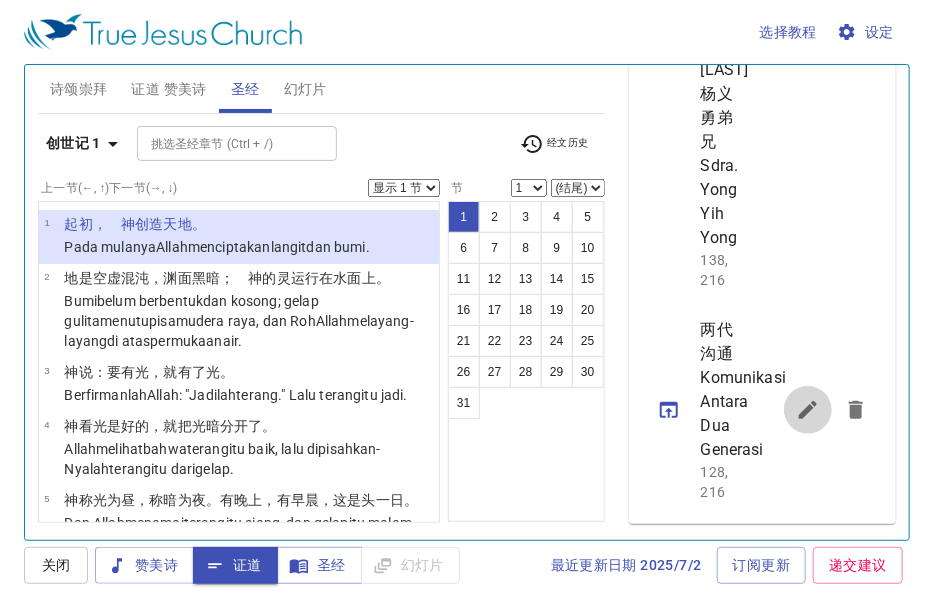 click 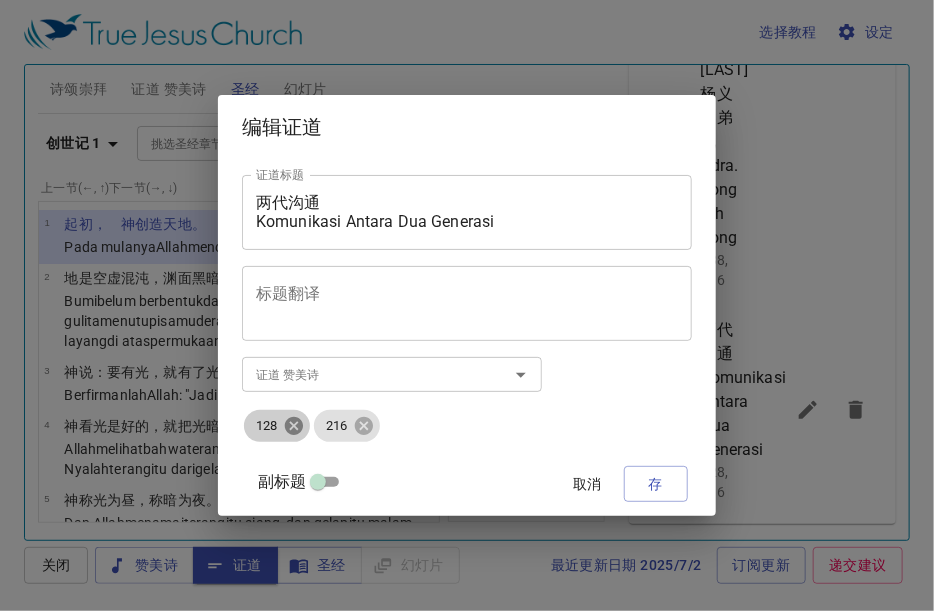 click 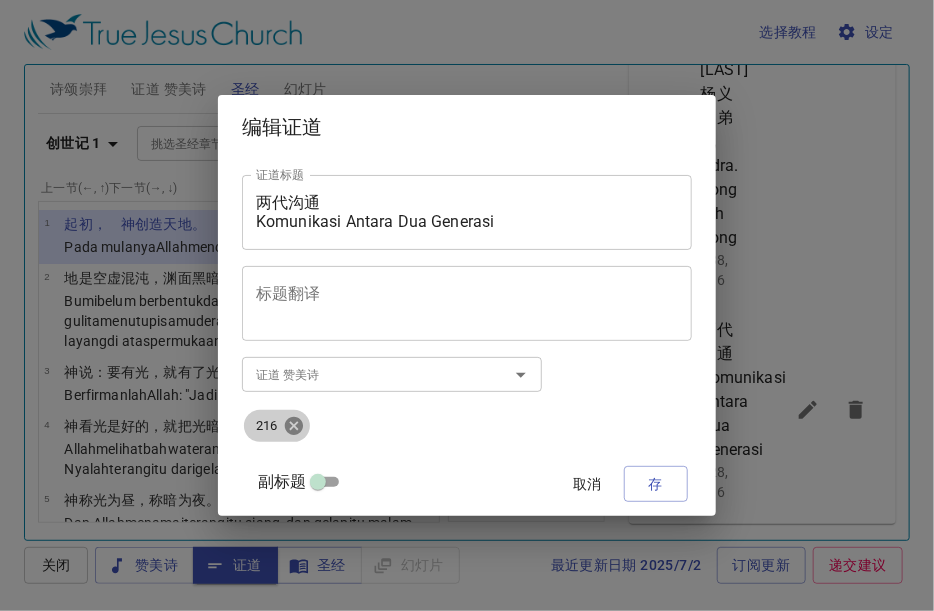 click 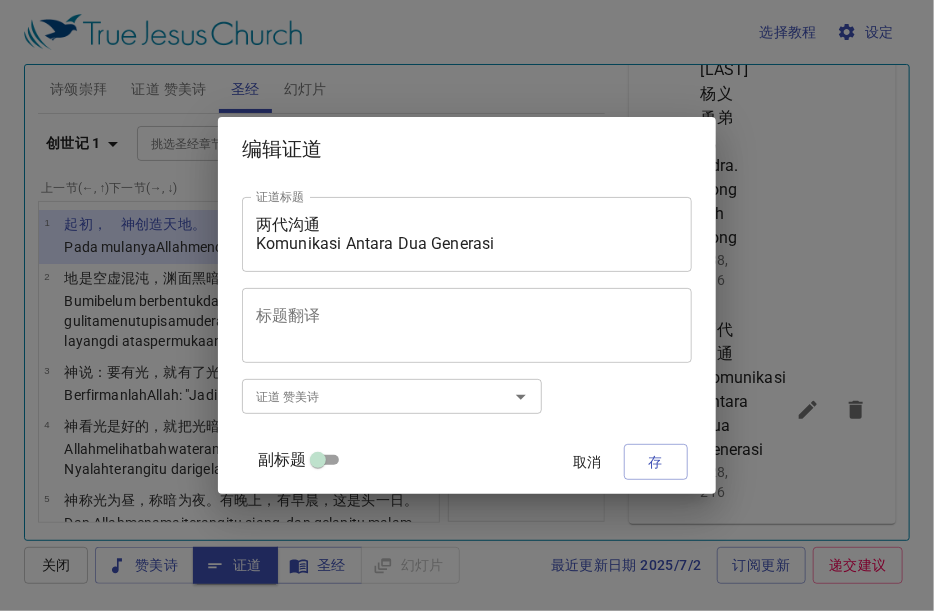 click on "证道 赞美诗" at bounding box center (362, 396) 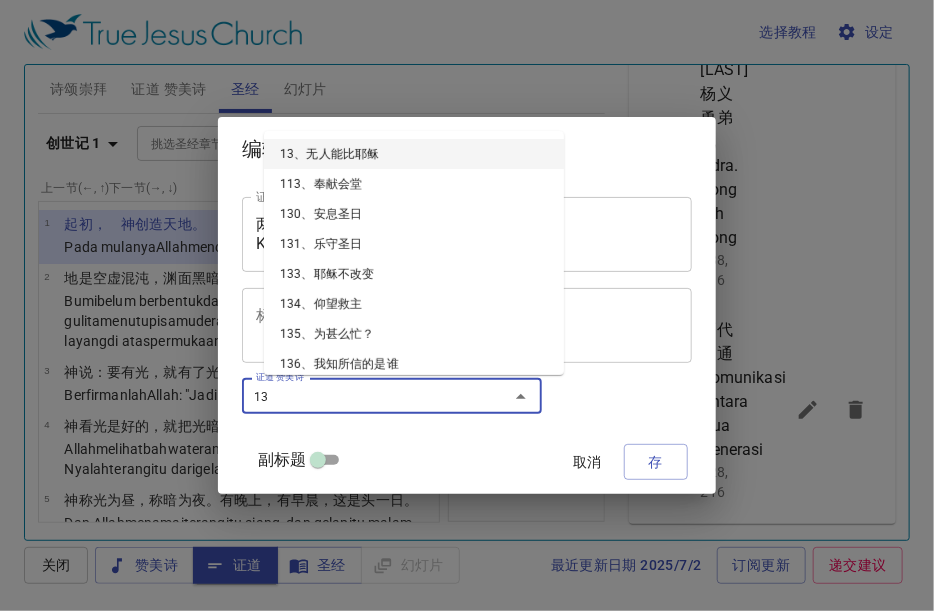 type on "138" 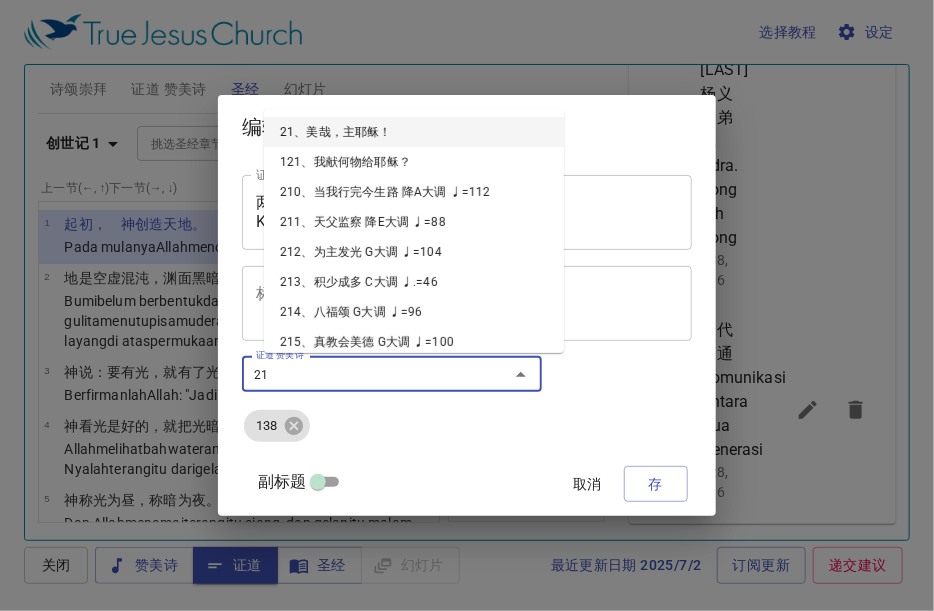 type on "216" 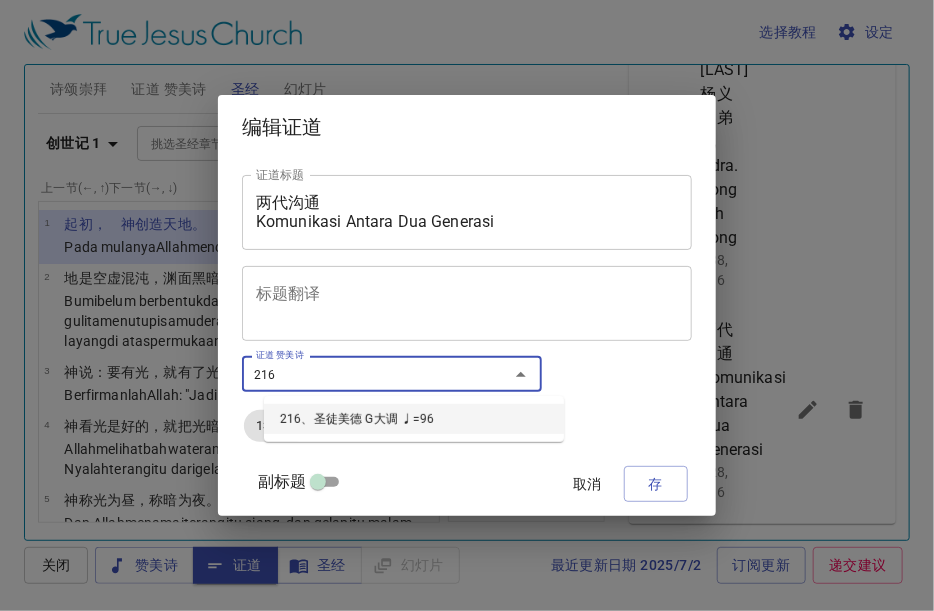 type 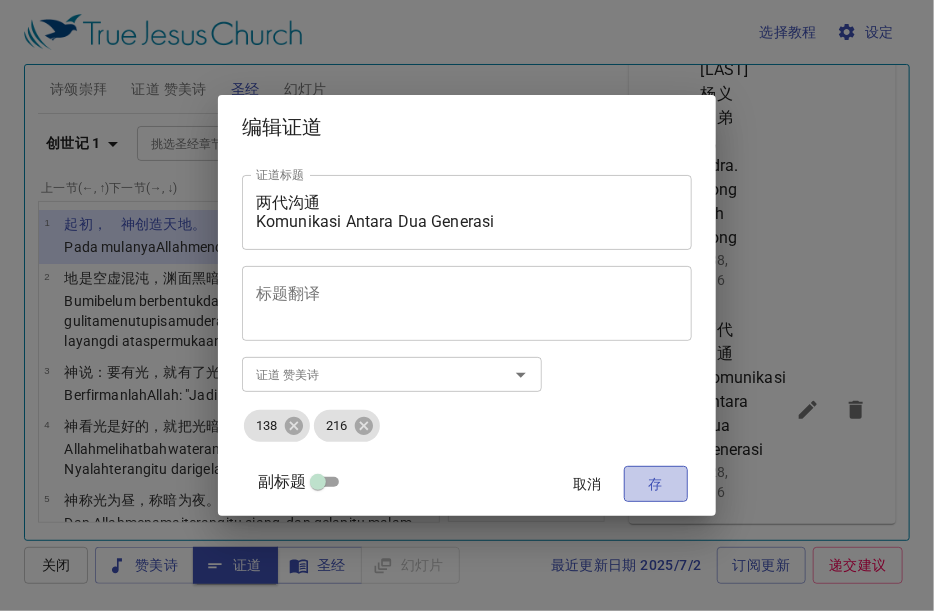 click on "存" at bounding box center (656, 484) 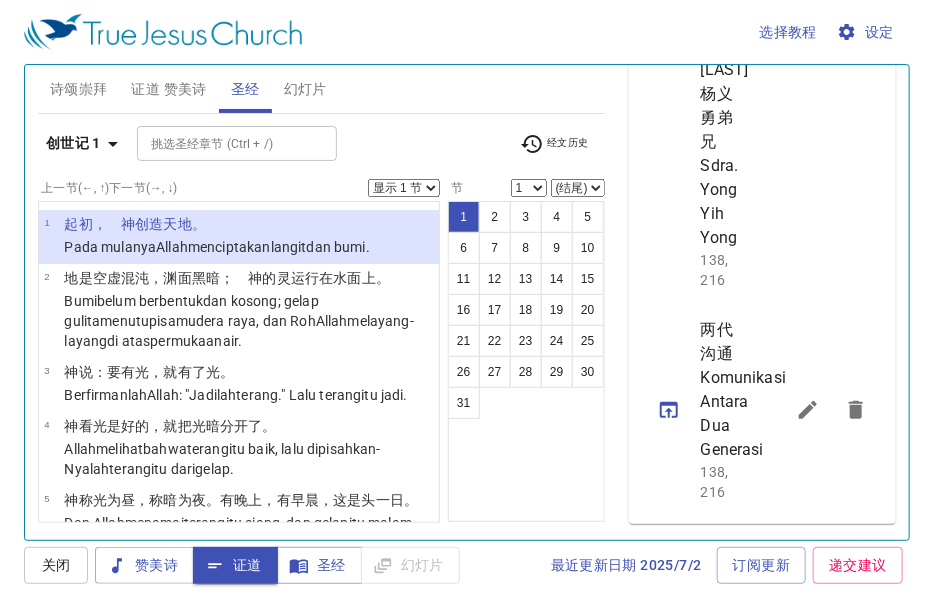 click 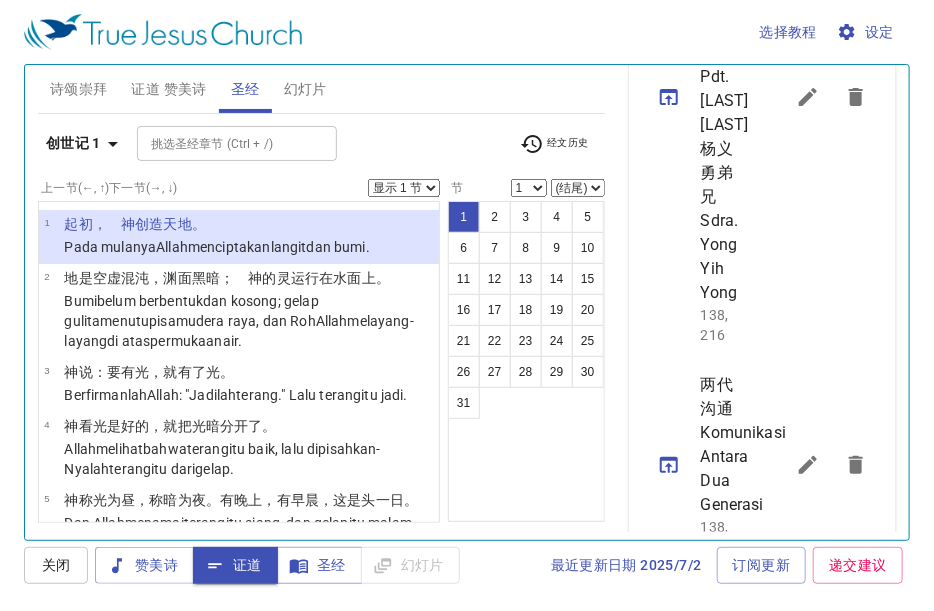 scroll, scrollTop: 825, scrollLeft: 0, axis: vertical 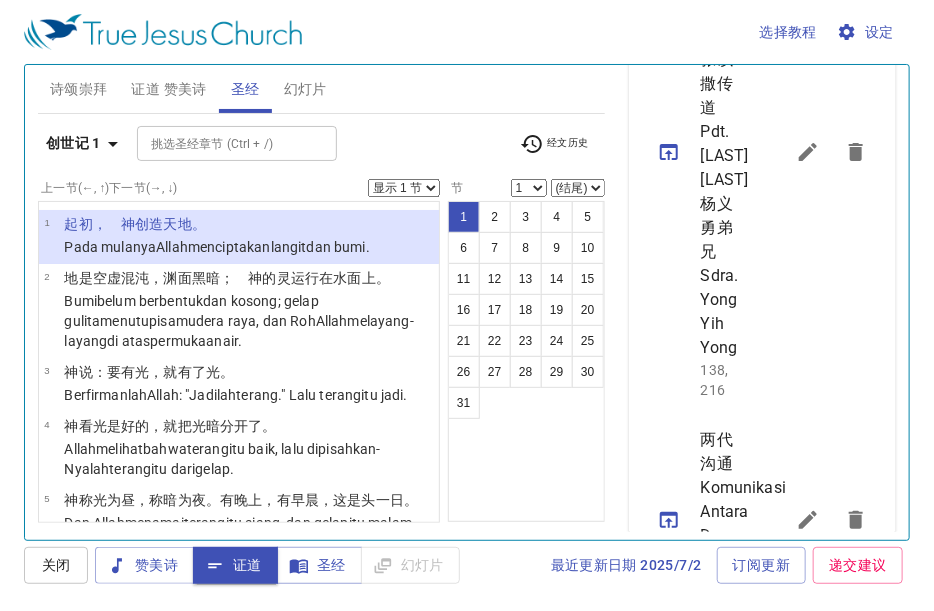 click 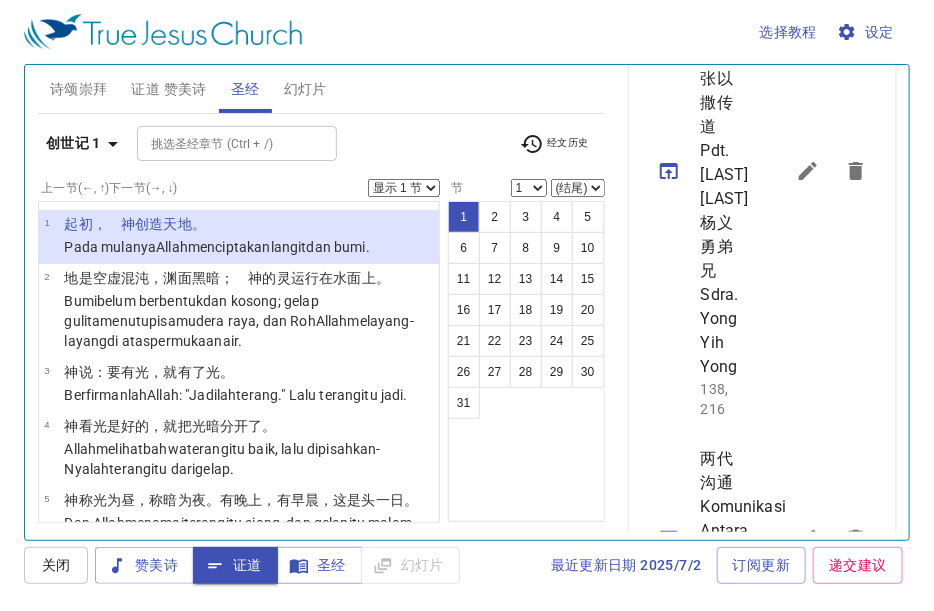 scroll, scrollTop: 844, scrollLeft: 0, axis: vertical 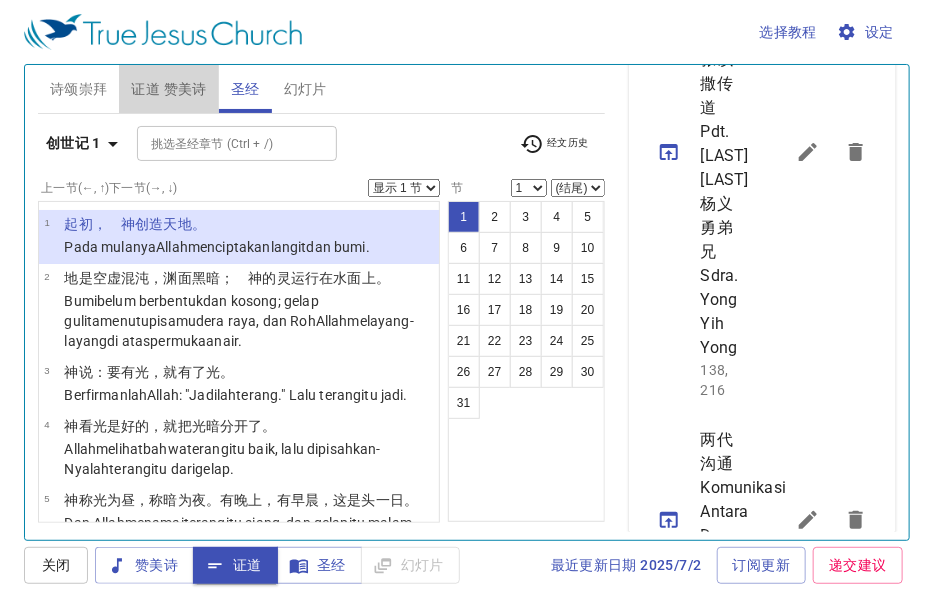click on "证道 赞美诗" at bounding box center (168, 89) 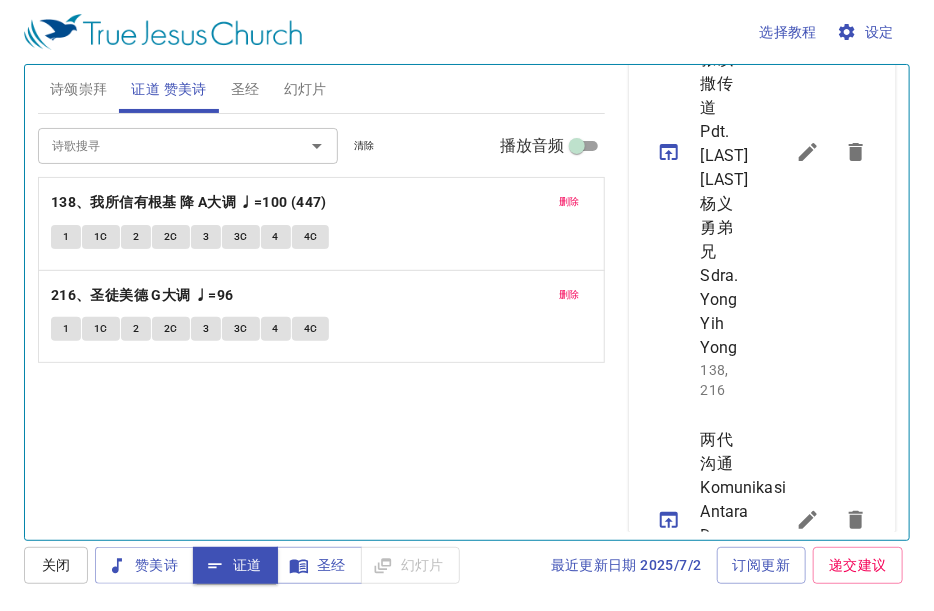 click on "圣经" at bounding box center (245, 89) 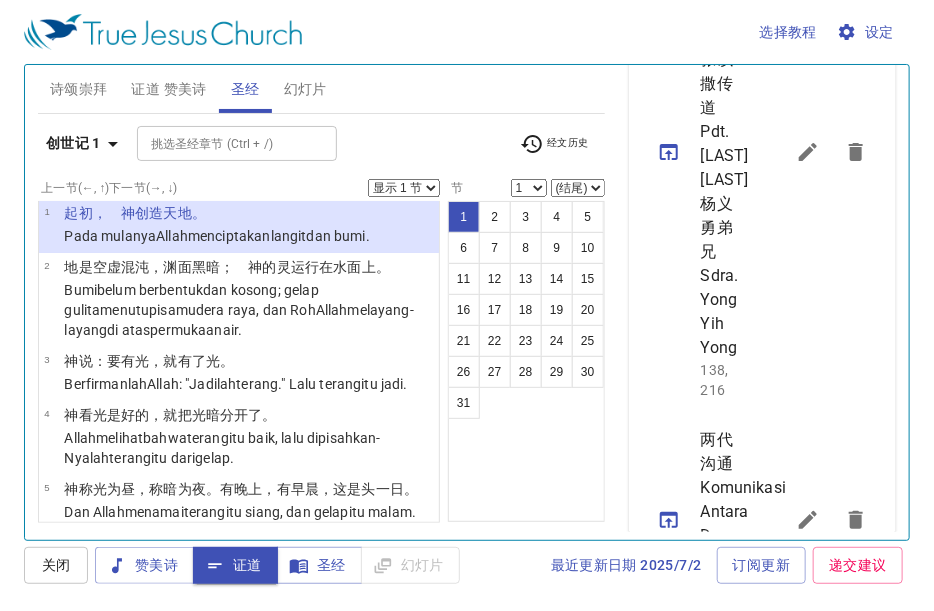 scroll, scrollTop: 0, scrollLeft: 0, axis: both 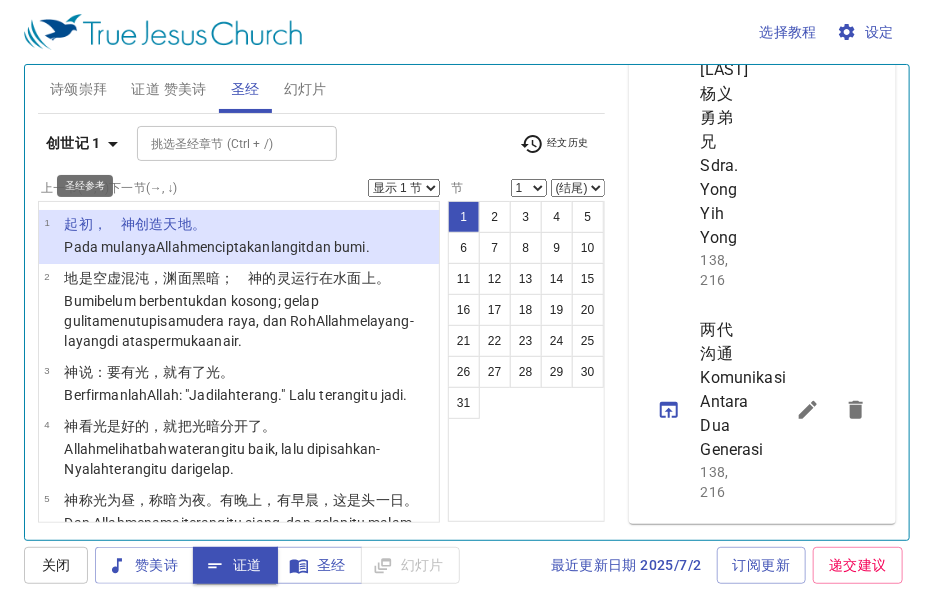 click 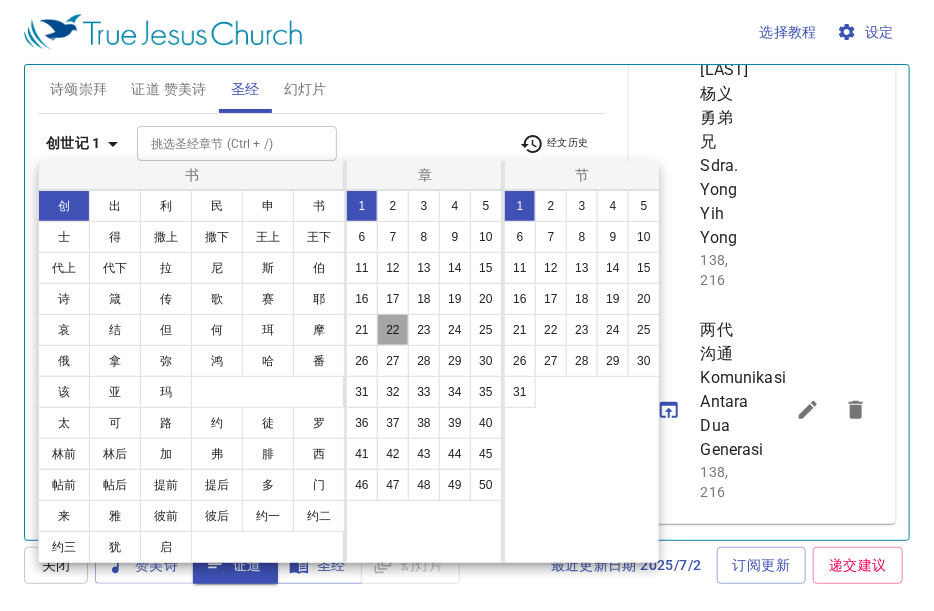 click on "22" at bounding box center (393, 330) 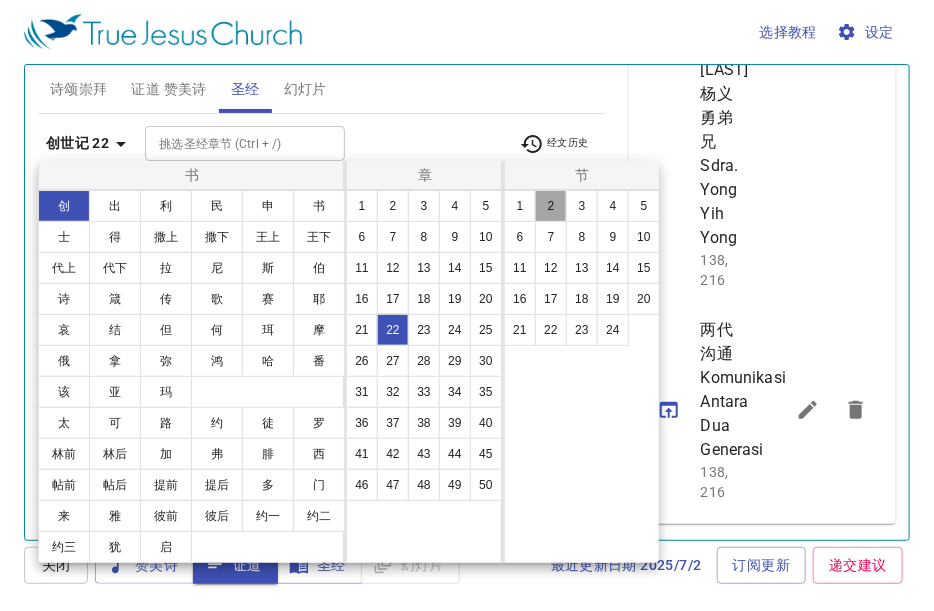 click on "2" at bounding box center [551, 206] 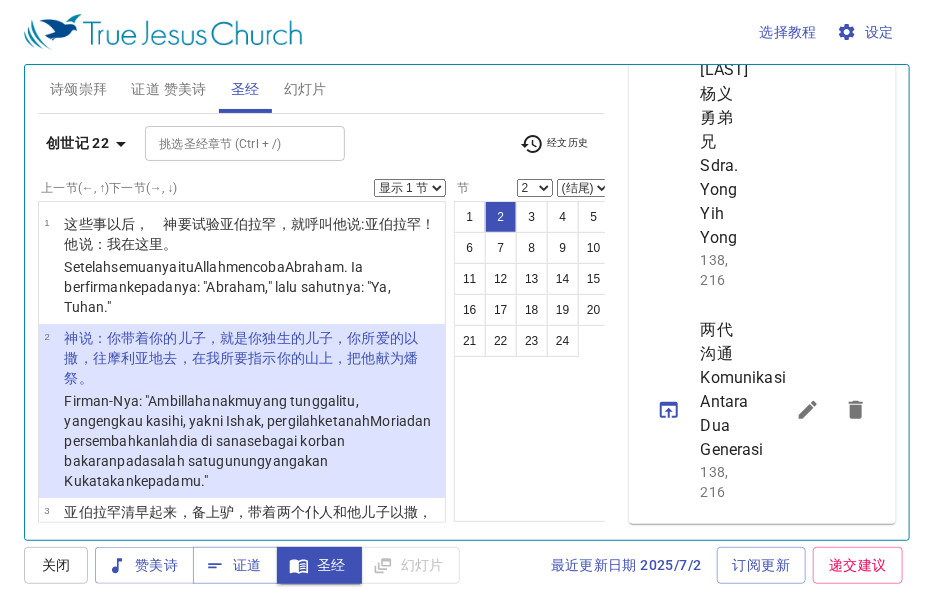 click 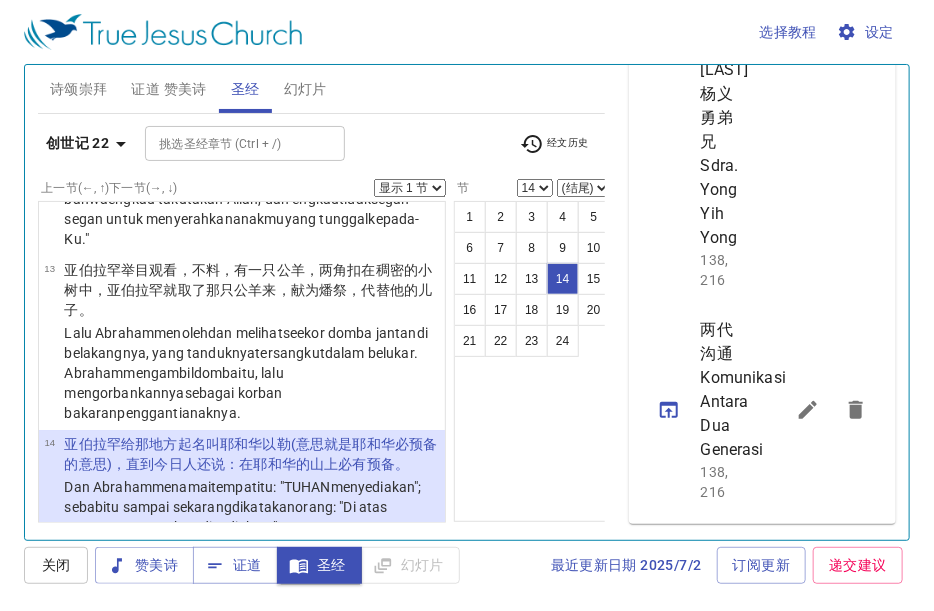 scroll, scrollTop: 1657, scrollLeft: 0, axis: vertical 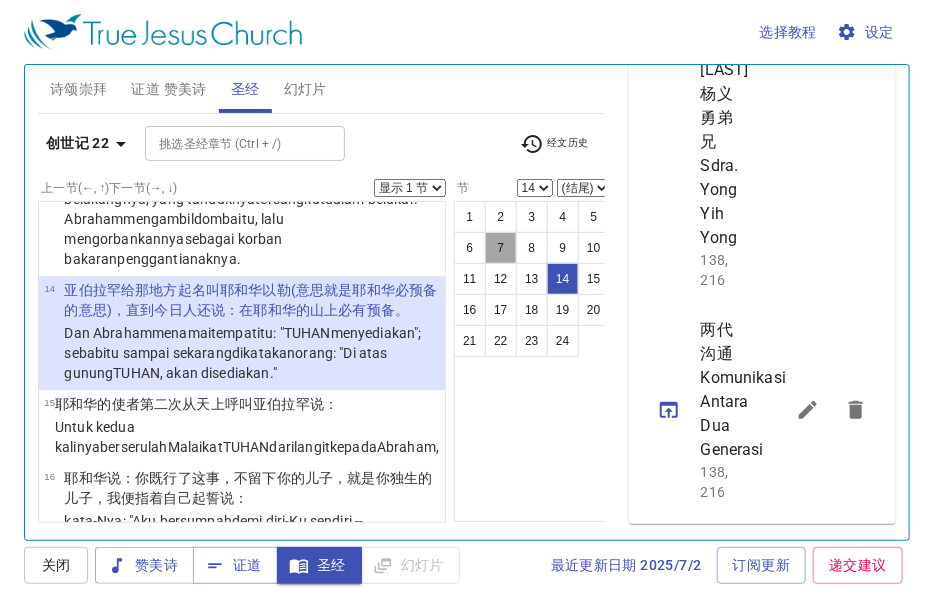 click on "7" at bounding box center (501, 248) 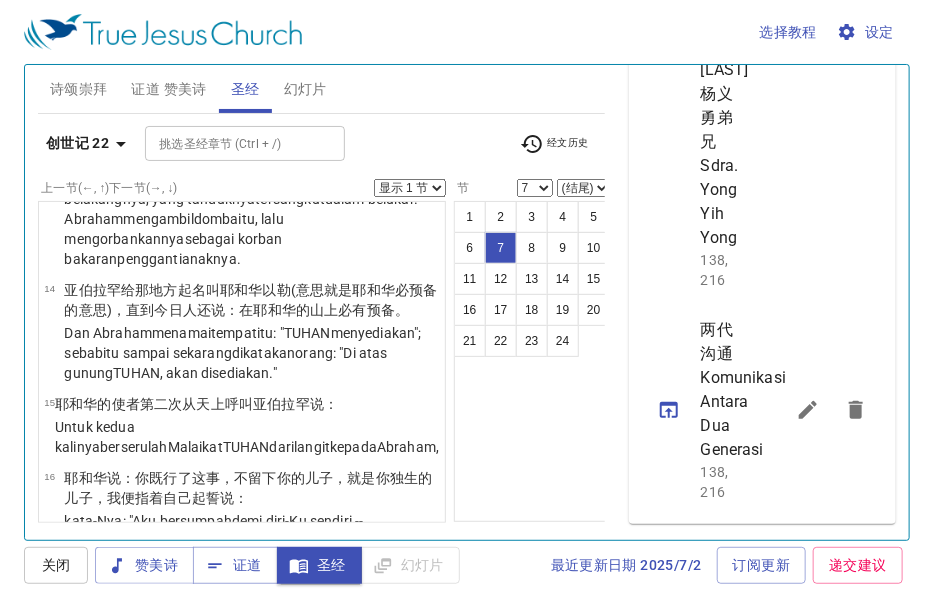 scroll, scrollTop: 748, scrollLeft: 0, axis: vertical 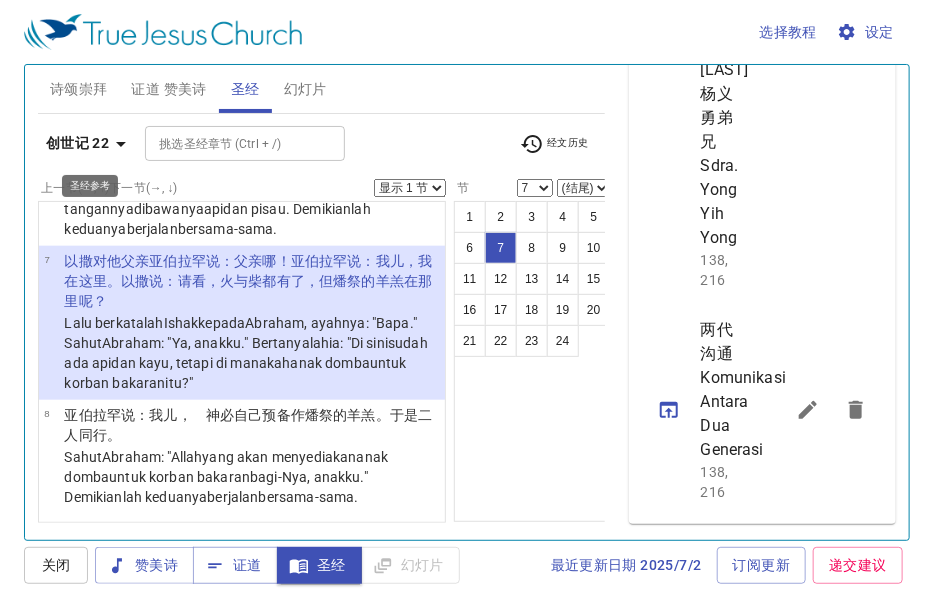 click 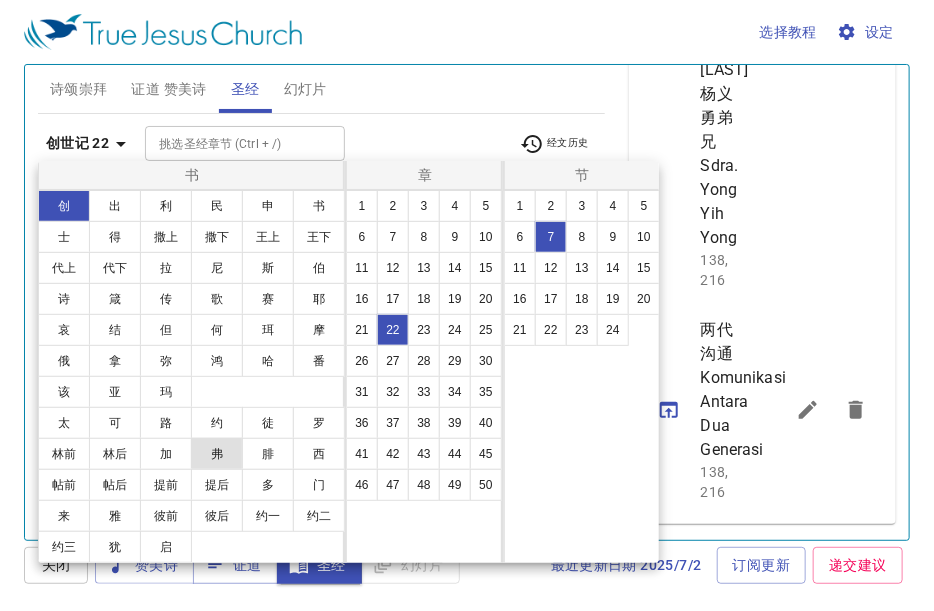 click on "弗" at bounding box center (217, 454) 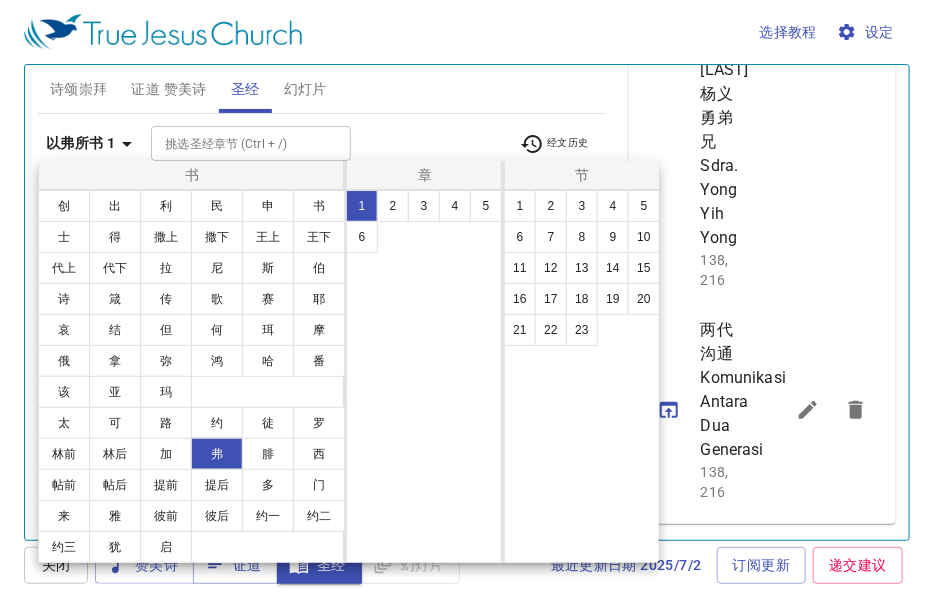 scroll, scrollTop: 0, scrollLeft: 0, axis: both 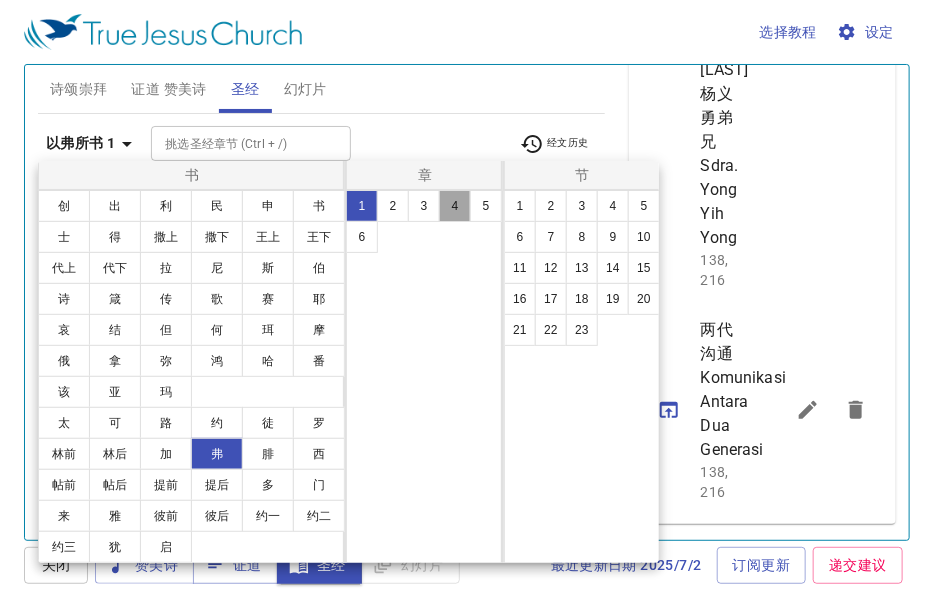 click on "4" at bounding box center [455, 206] 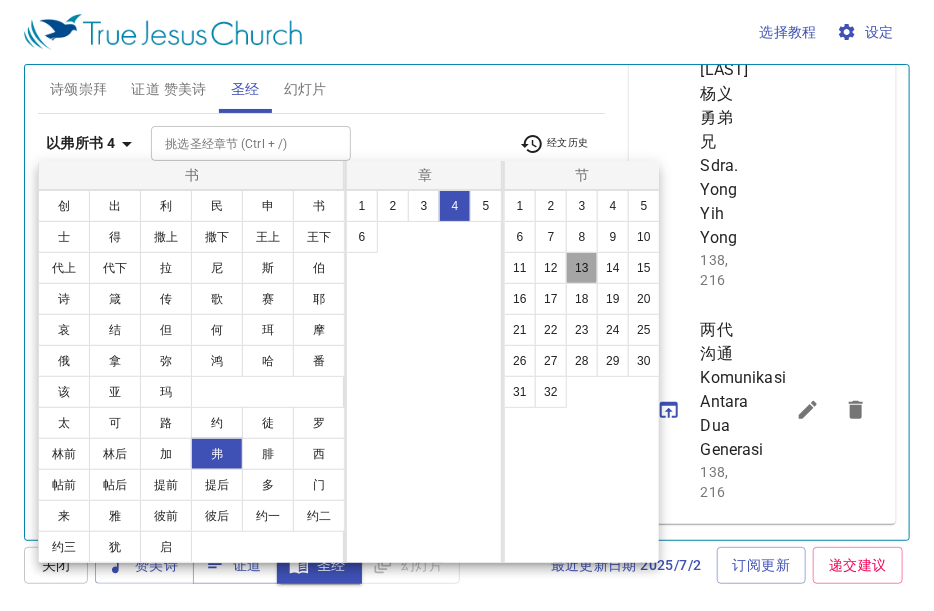 click on "13" at bounding box center [582, 268] 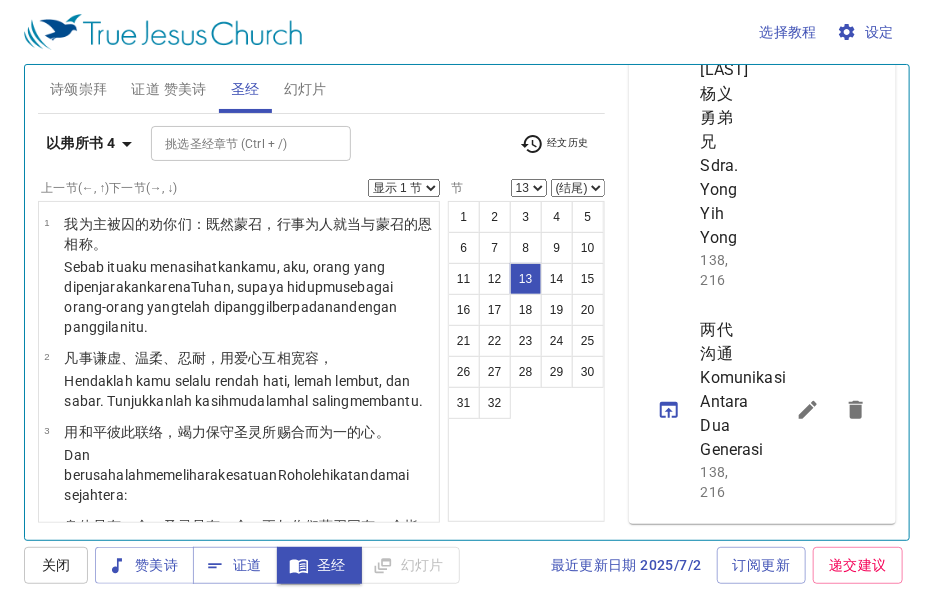 scroll, scrollTop: 1023, scrollLeft: 0, axis: vertical 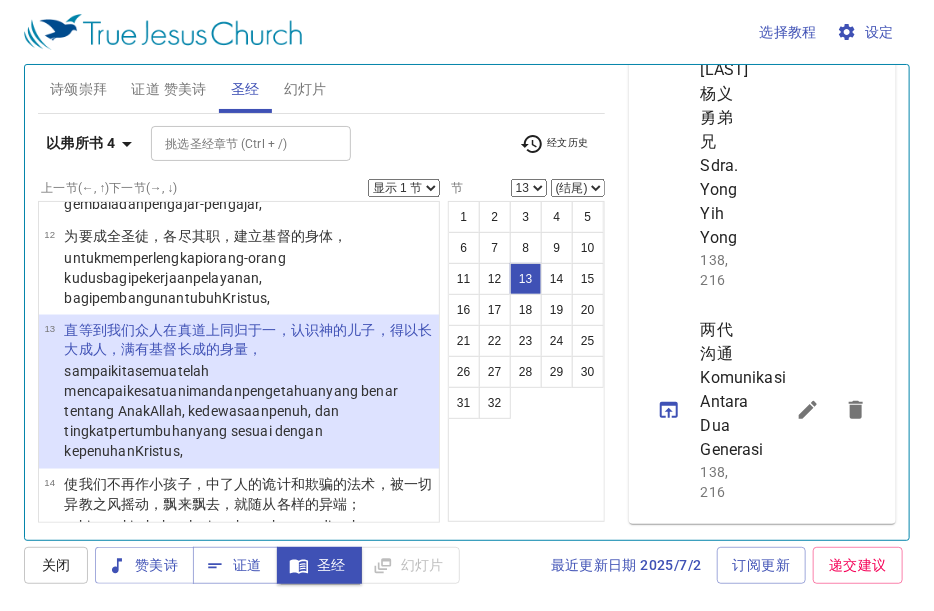 type 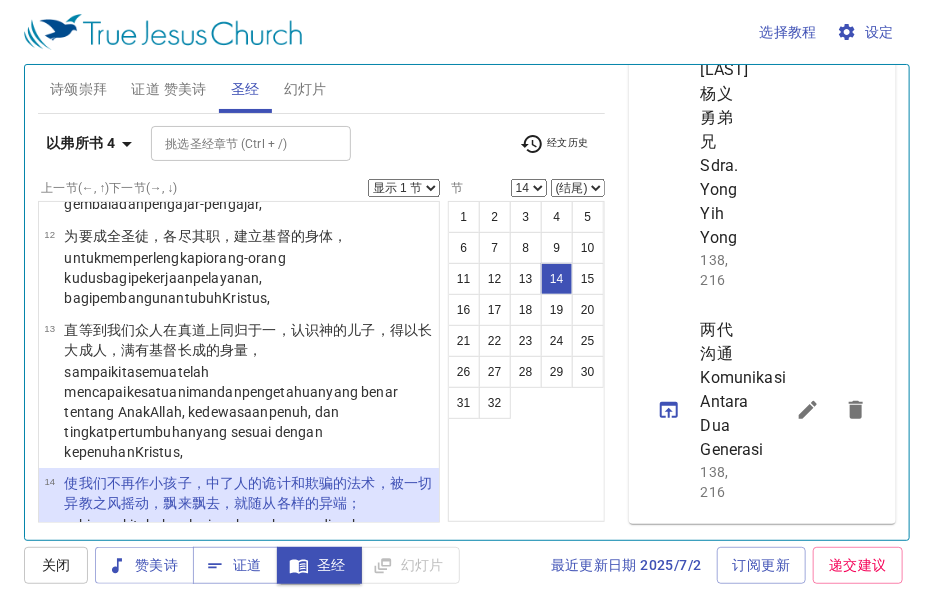 scroll, scrollTop: 1157, scrollLeft: 0, axis: vertical 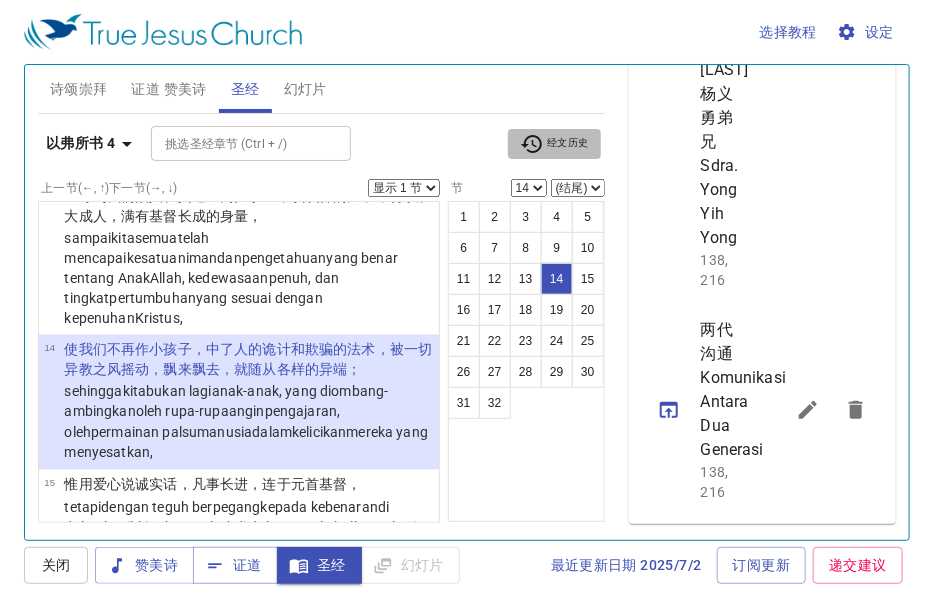 click on "经文历史" at bounding box center [554, 144] 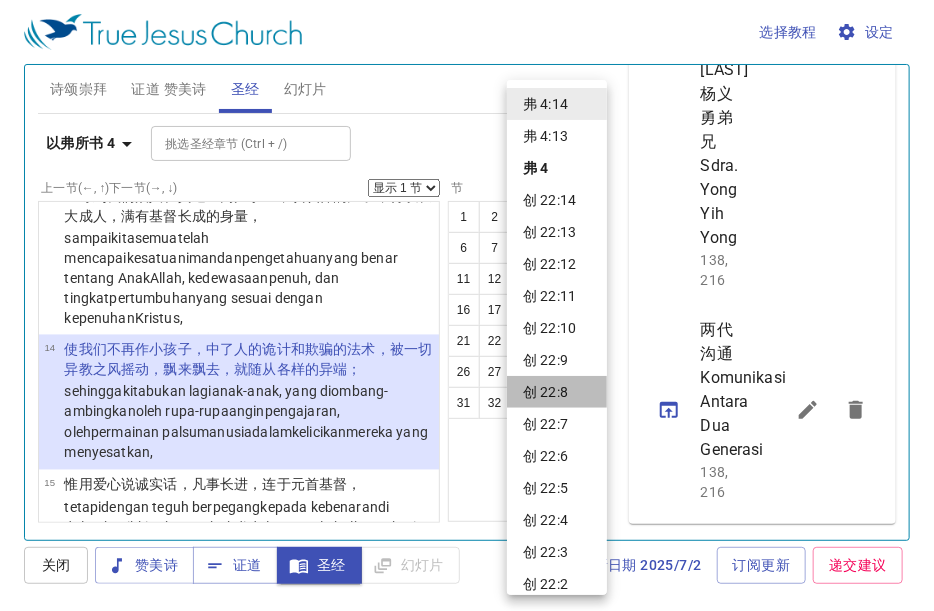 click on "创 22:8" at bounding box center [557, 392] 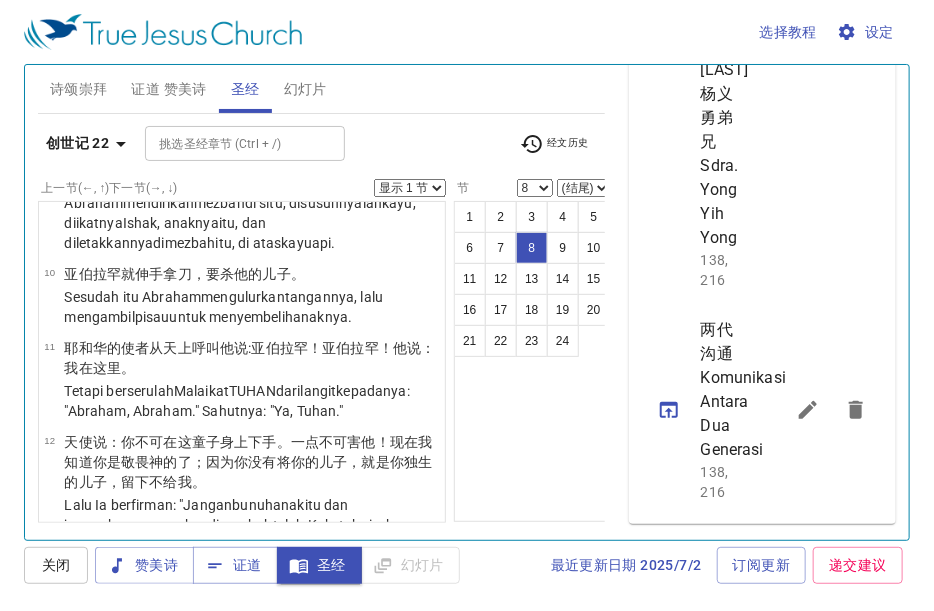 scroll, scrollTop: 883, scrollLeft: 0, axis: vertical 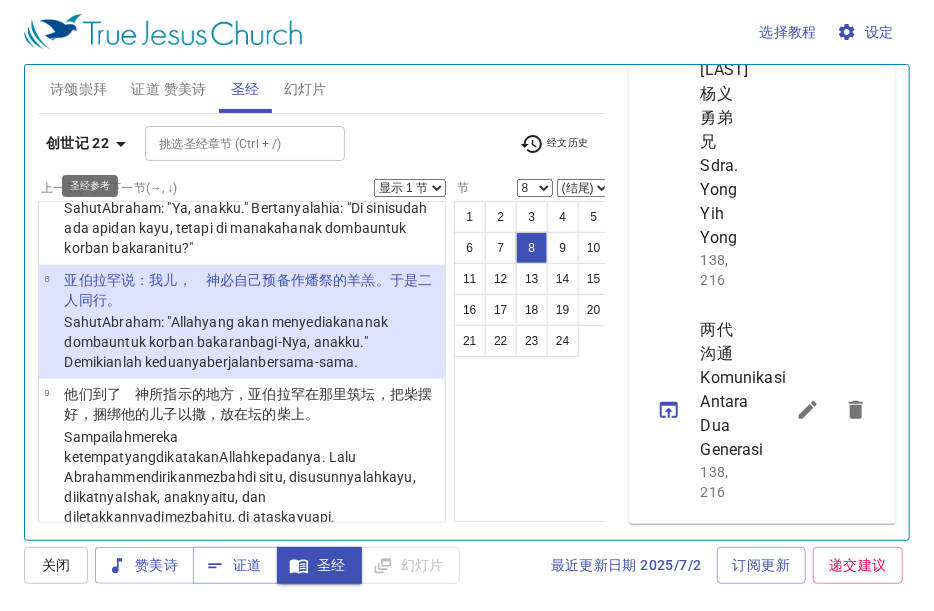 click 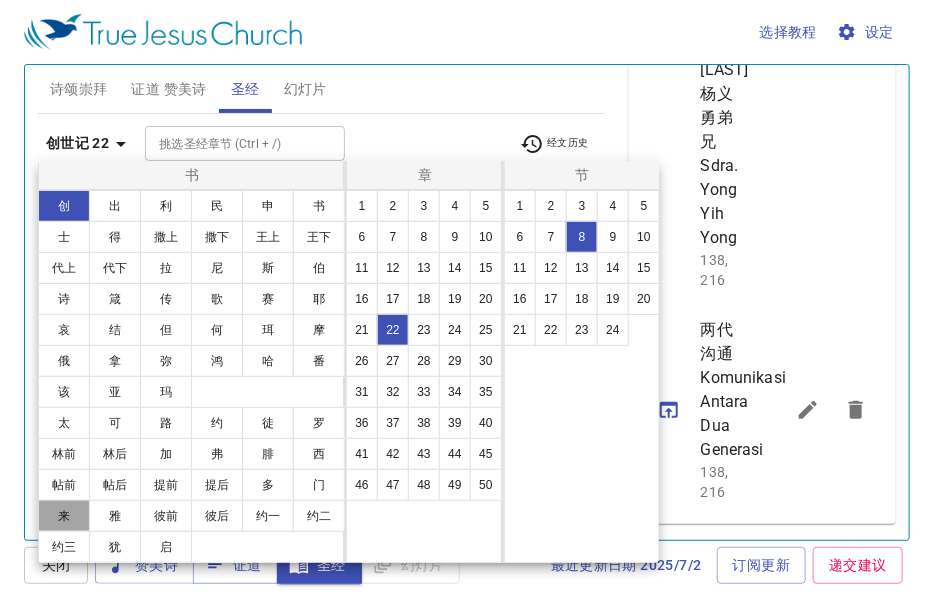 click on "来" at bounding box center (64, 516) 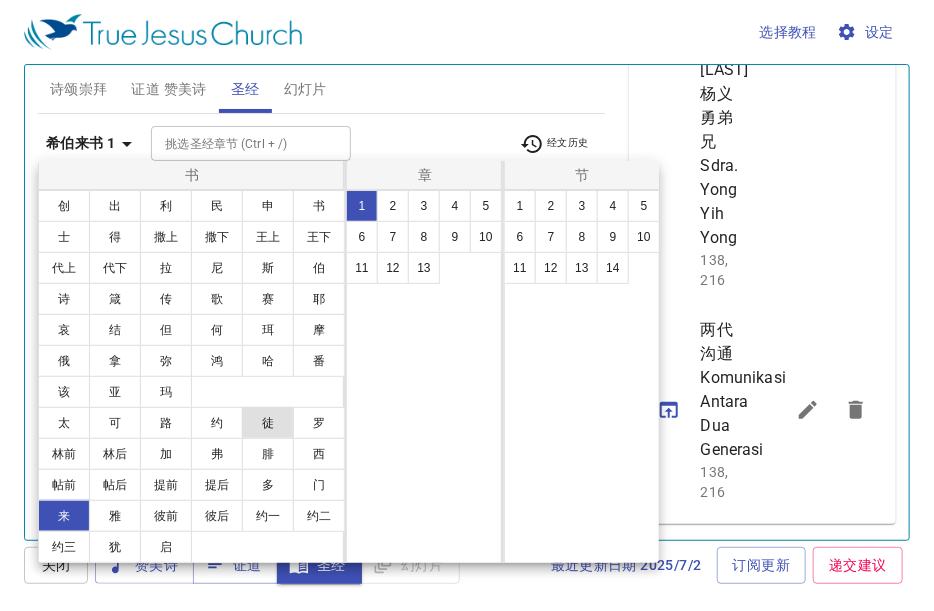scroll, scrollTop: 0, scrollLeft: 0, axis: both 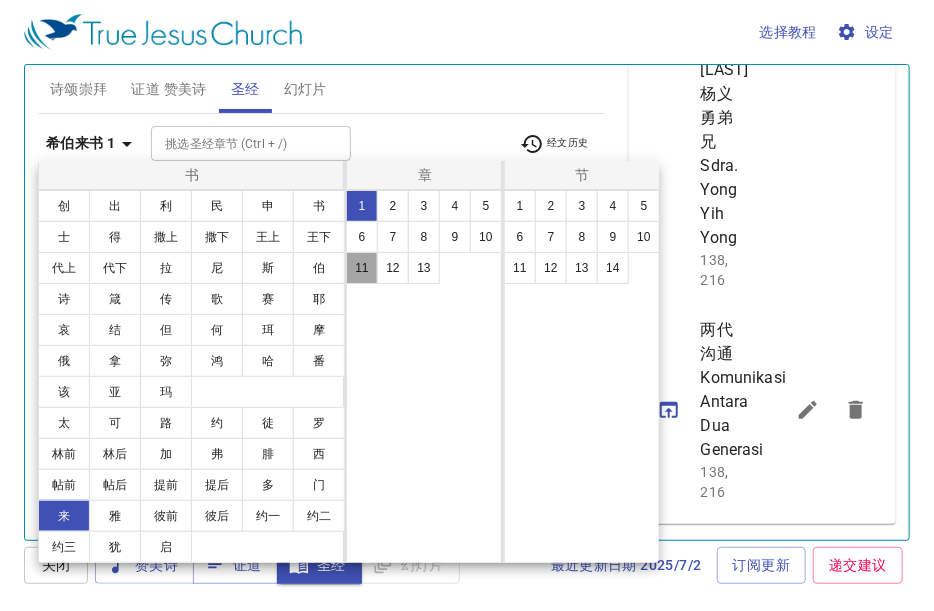 click on "11" at bounding box center (362, 268) 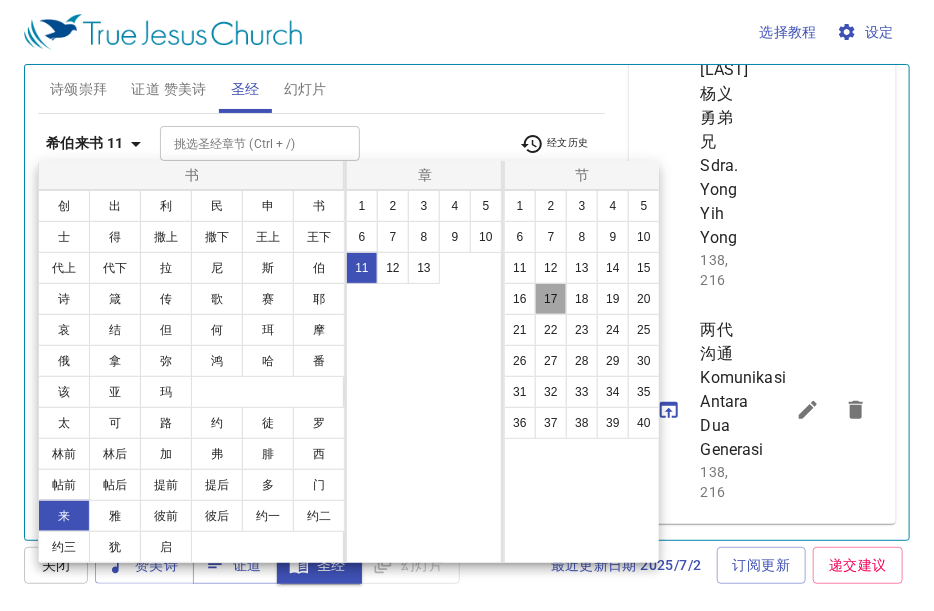 click on "17" at bounding box center [551, 299] 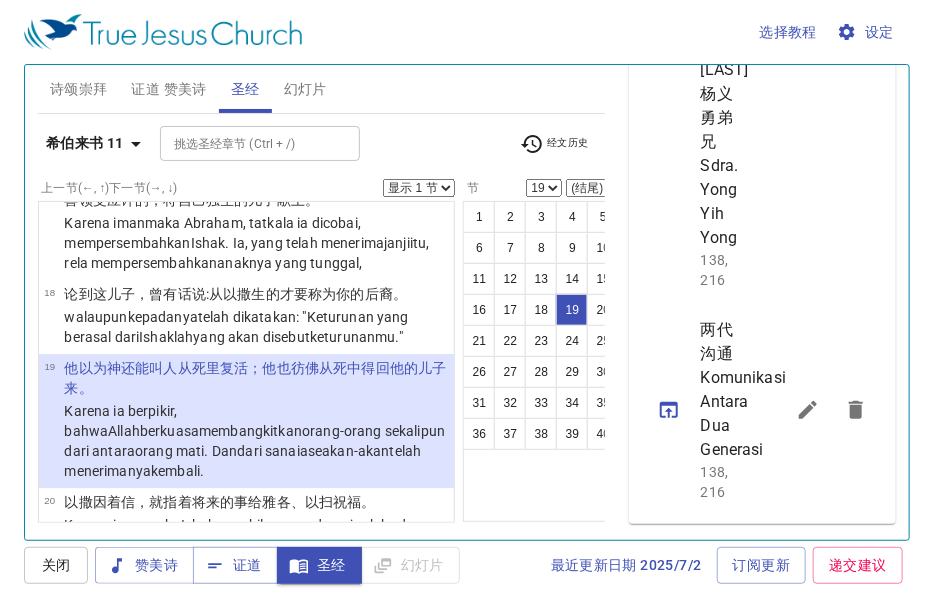 scroll, scrollTop: 2228, scrollLeft: 0, axis: vertical 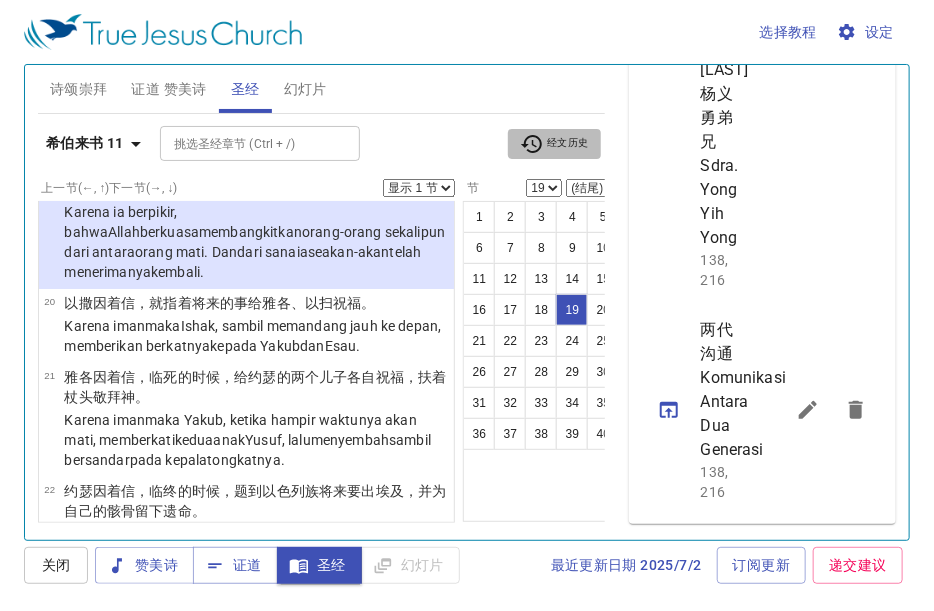 click on "经文历史" at bounding box center [554, 144] 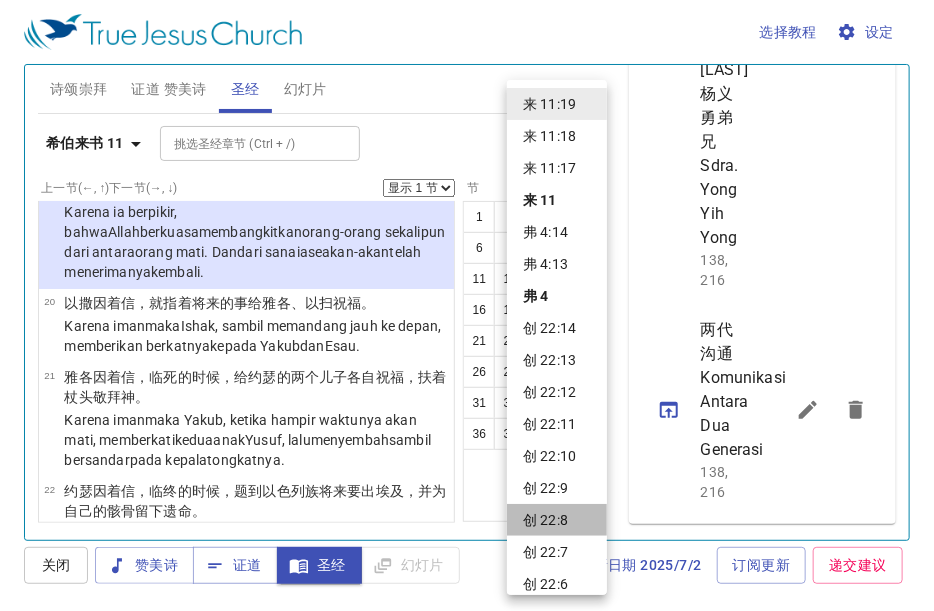 click on "创 22:8" at bounding box center (557, 520) 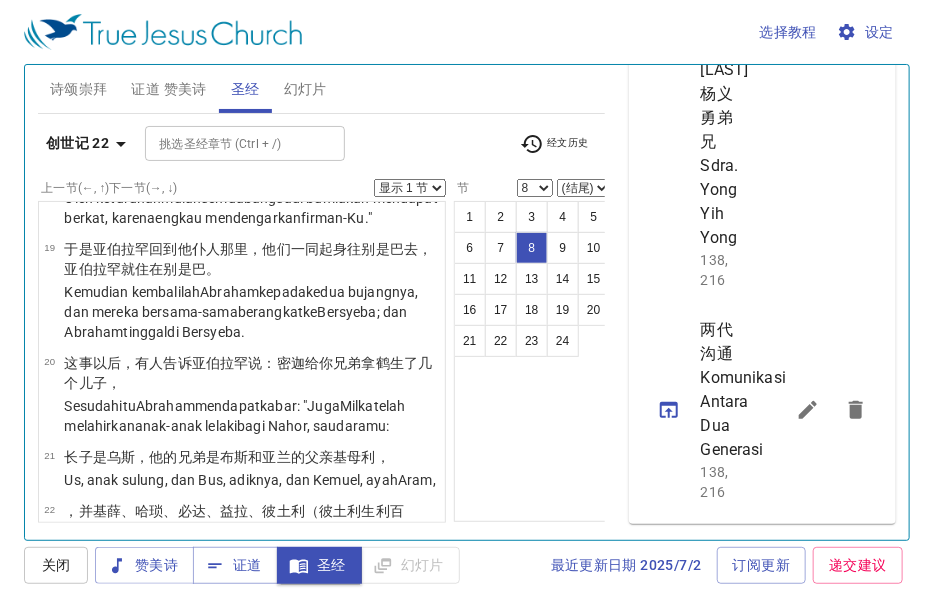 scroll, scrollTop: 883, scrollLeft: 0, axis: vertical 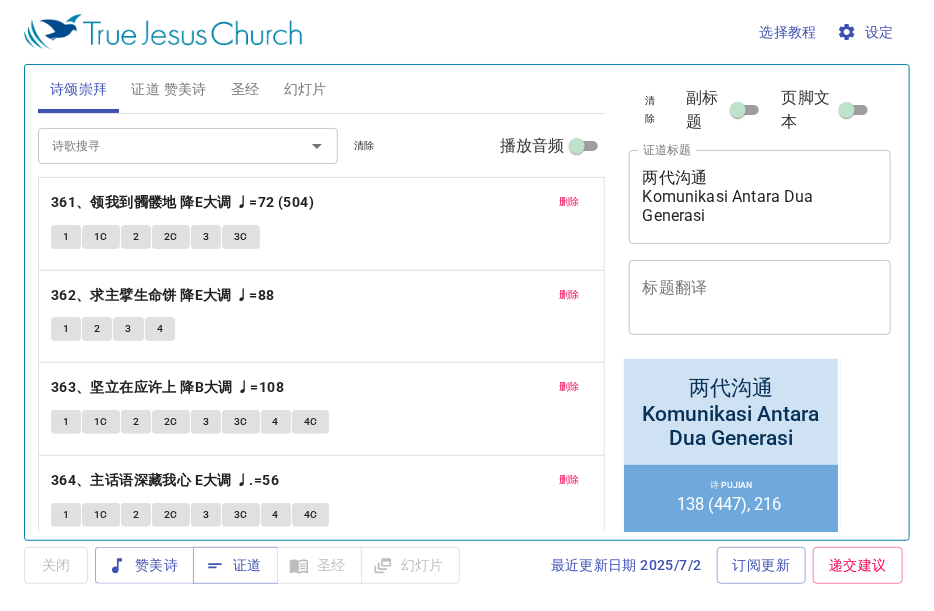 click on "圣经" at bounding box center [245, 89] 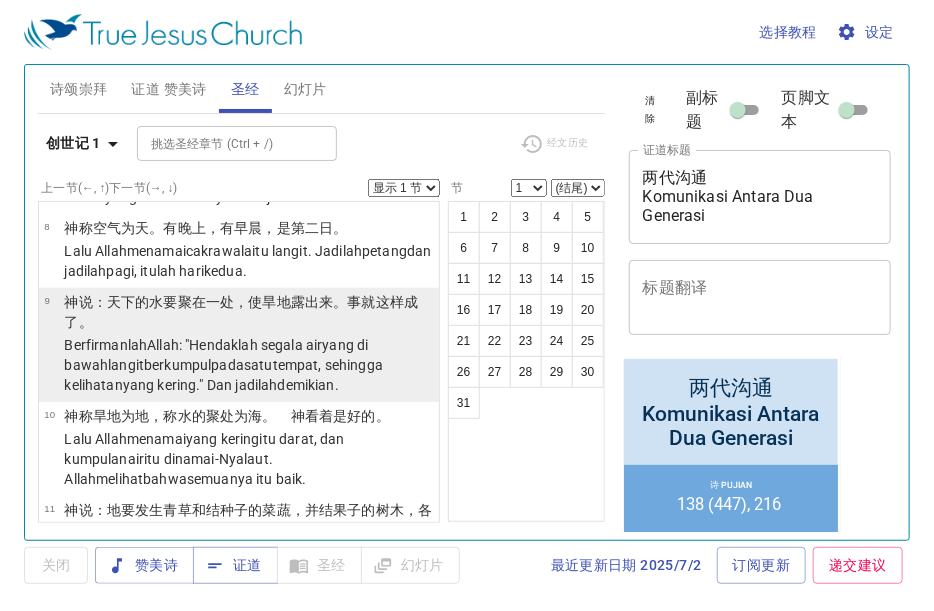 scroll, scrollTop: 800, scrollLeft: 0, axis: vertical 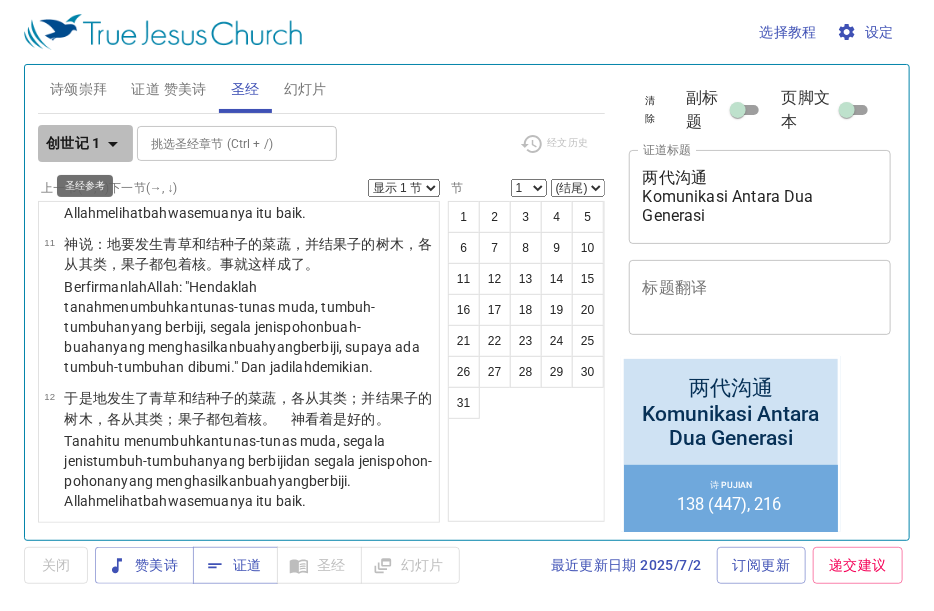 click 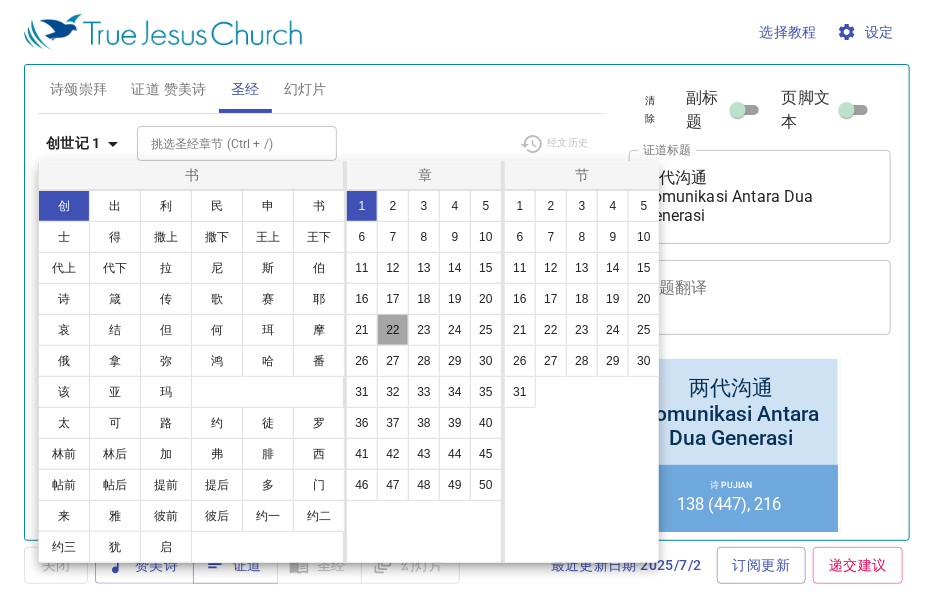 click on "22" at bounding box center [393, 330] 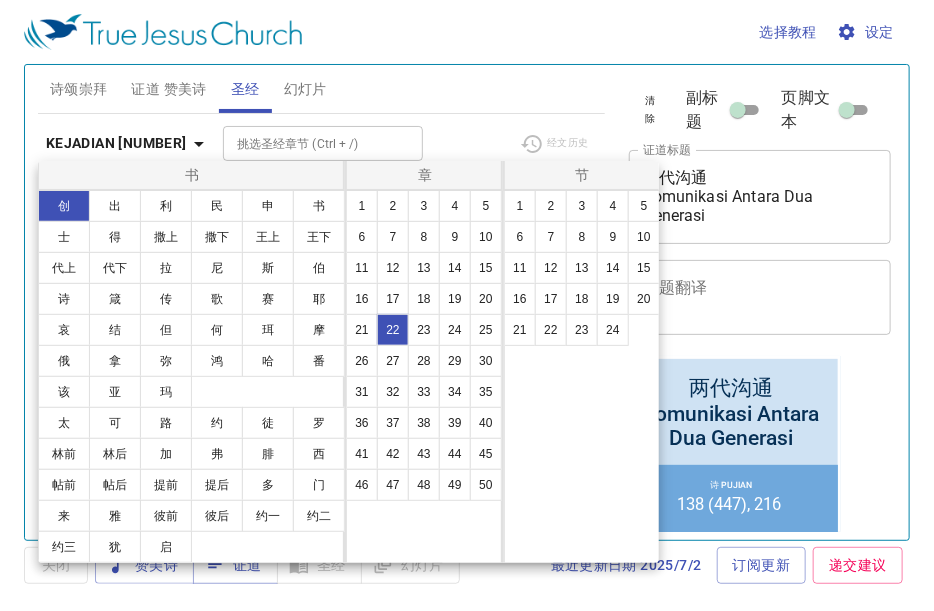 scroll, scrollTop: 0, scrollLeft: 0, axis: both 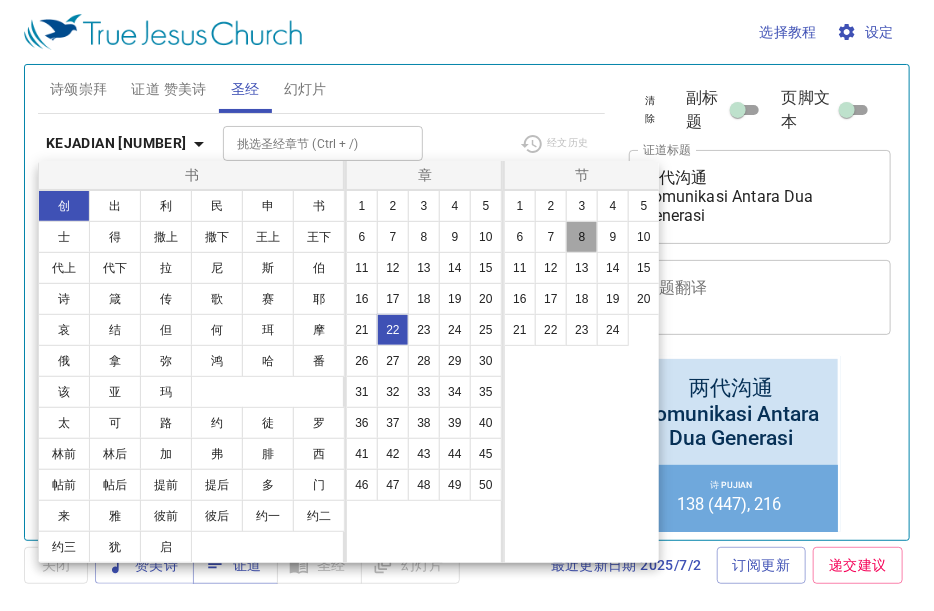 click on "8" at bounding box center (582, 237) 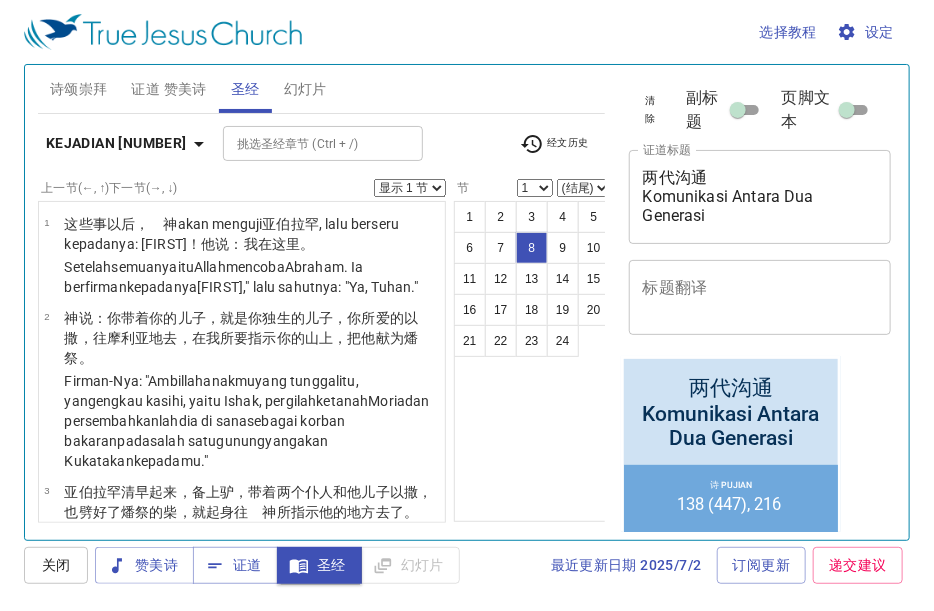 select on "8" 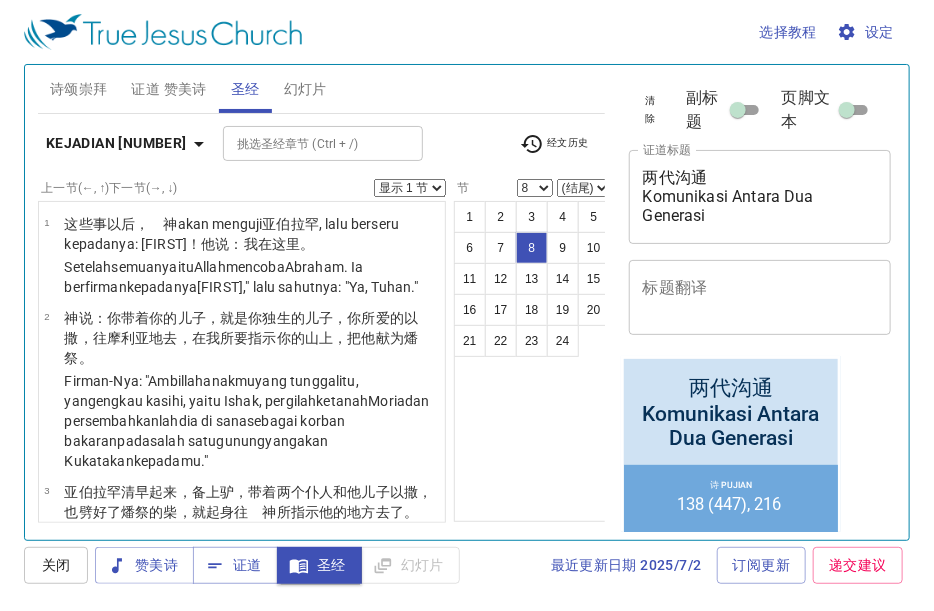 scroll, scrollTop: 883, scrollLeft: 0, axis: vertical 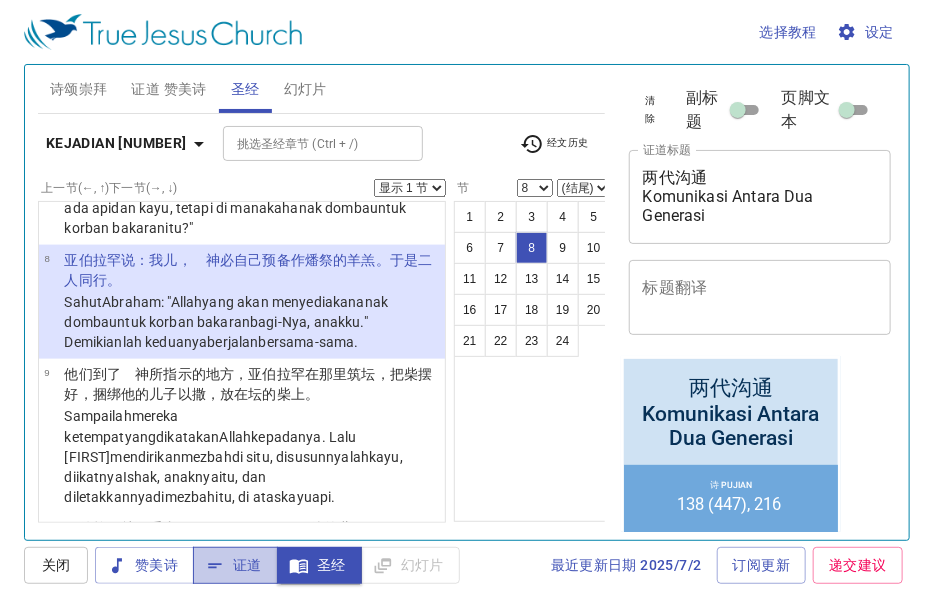 click on "证道" at bounding box center [235, 565] 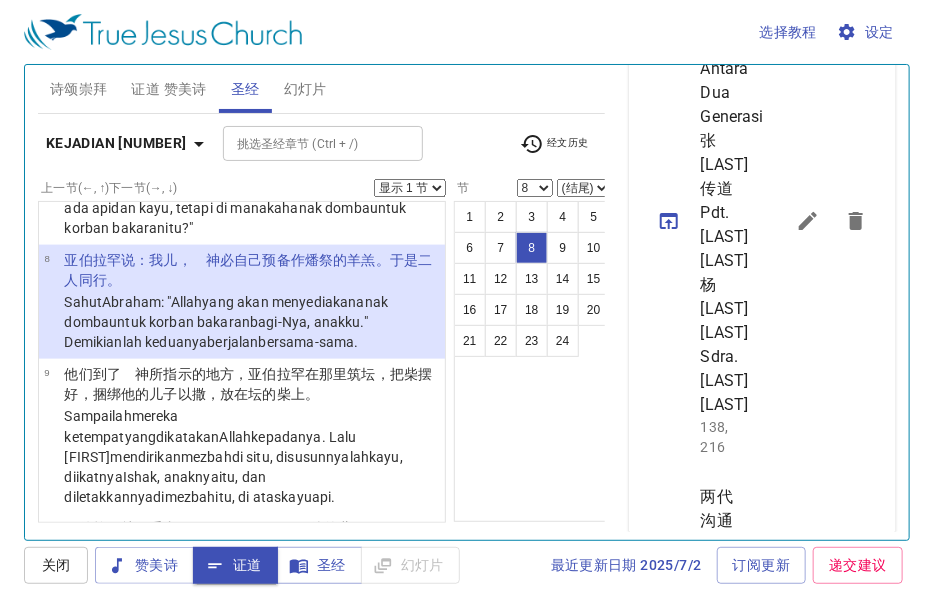 scroll, scrollTop: 800, scrollLeft: 0, axis: vertical 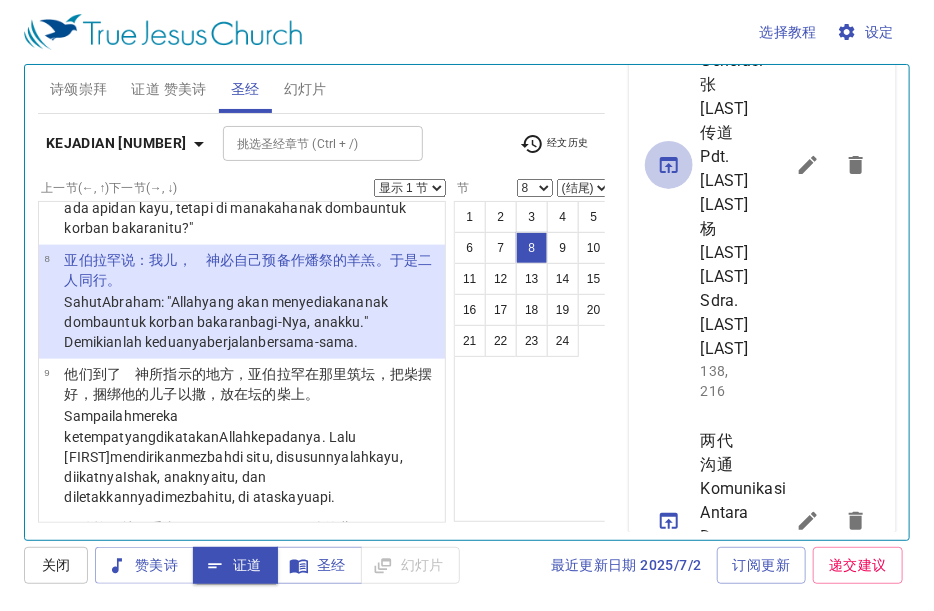 click 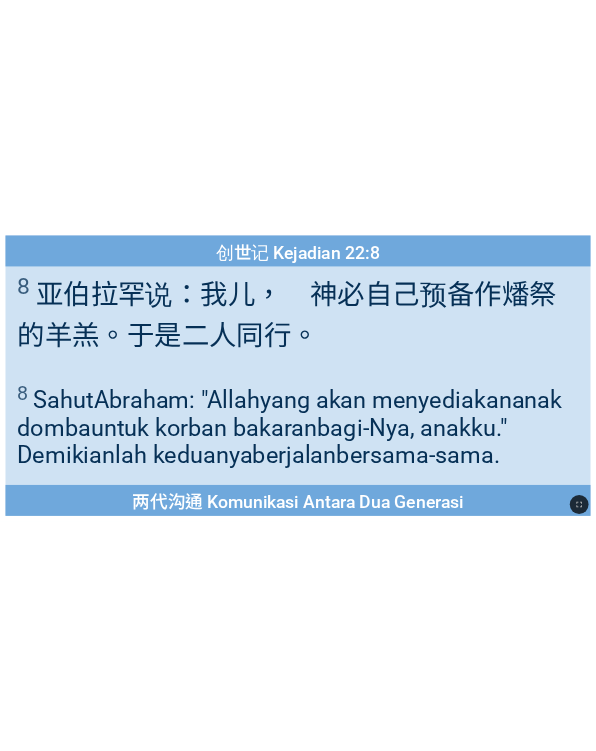 scroll, scrollTop: 0, scrollLeft: 0, axis: both 